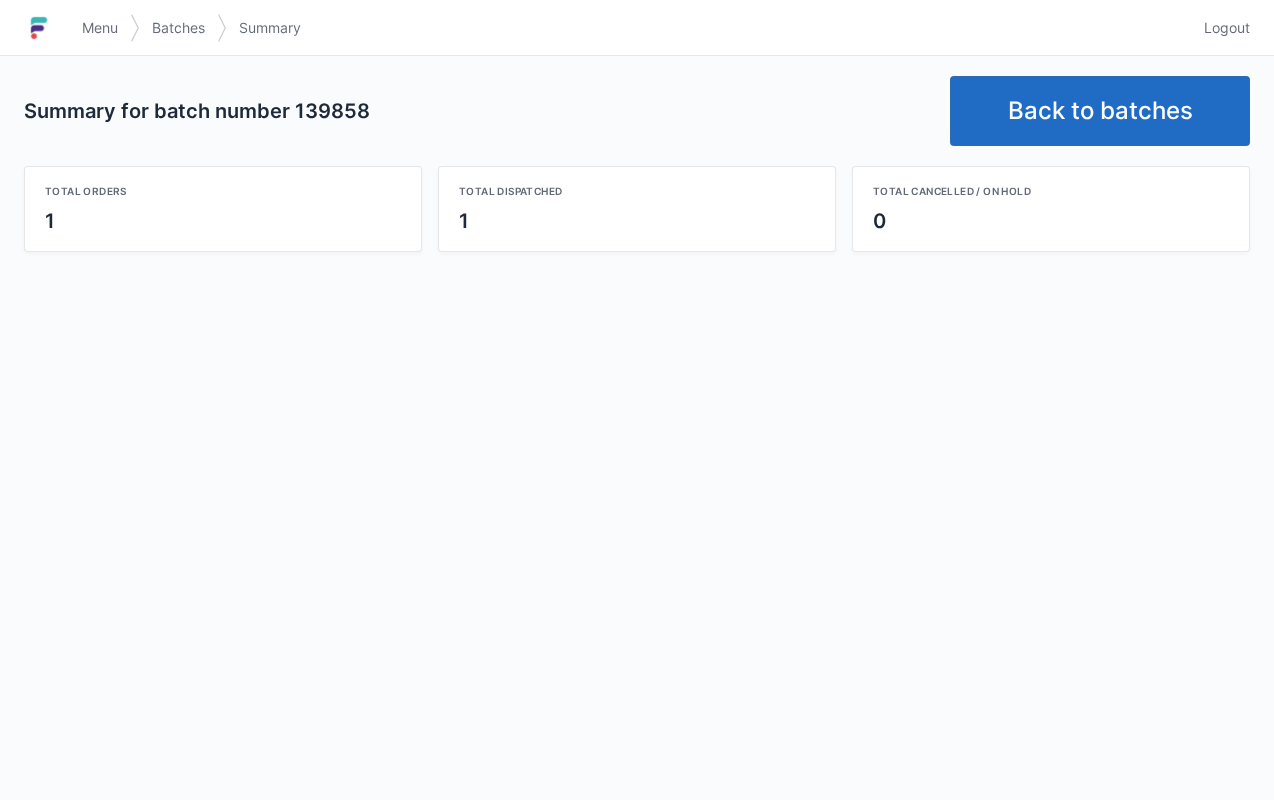 scroll, scrollTop: 0, scrollLeft: 0, axis: both 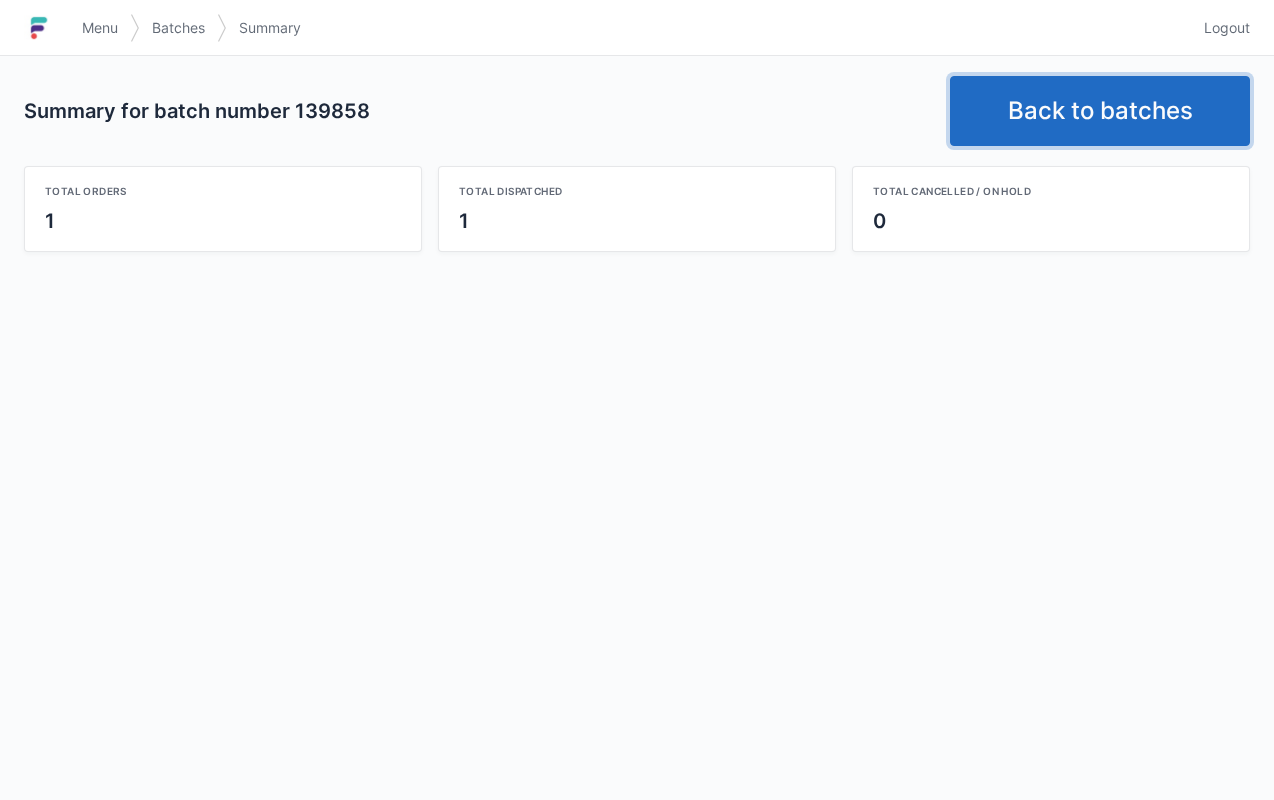 click on "Back to batches" at bounding box center [1100, 111] 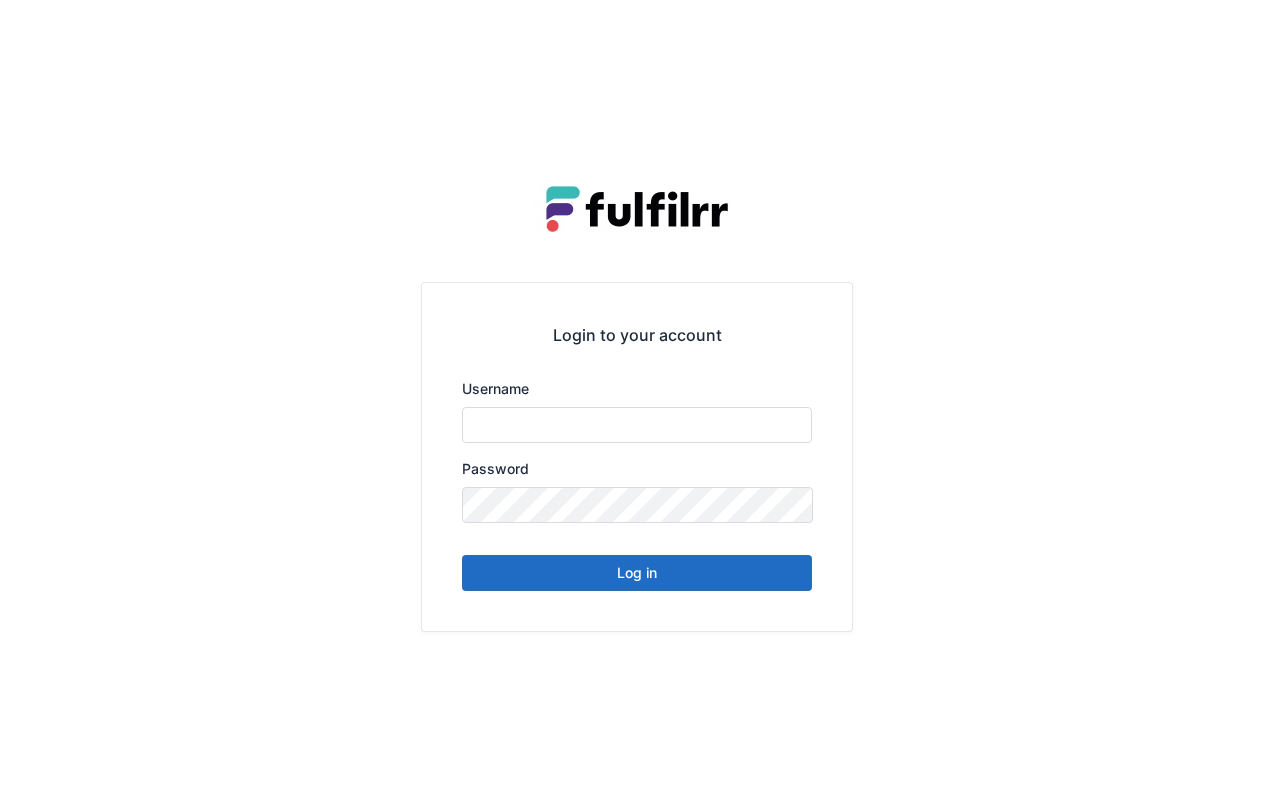 scroll, scrollTop: 0, scrollLeft: 0, axis: both 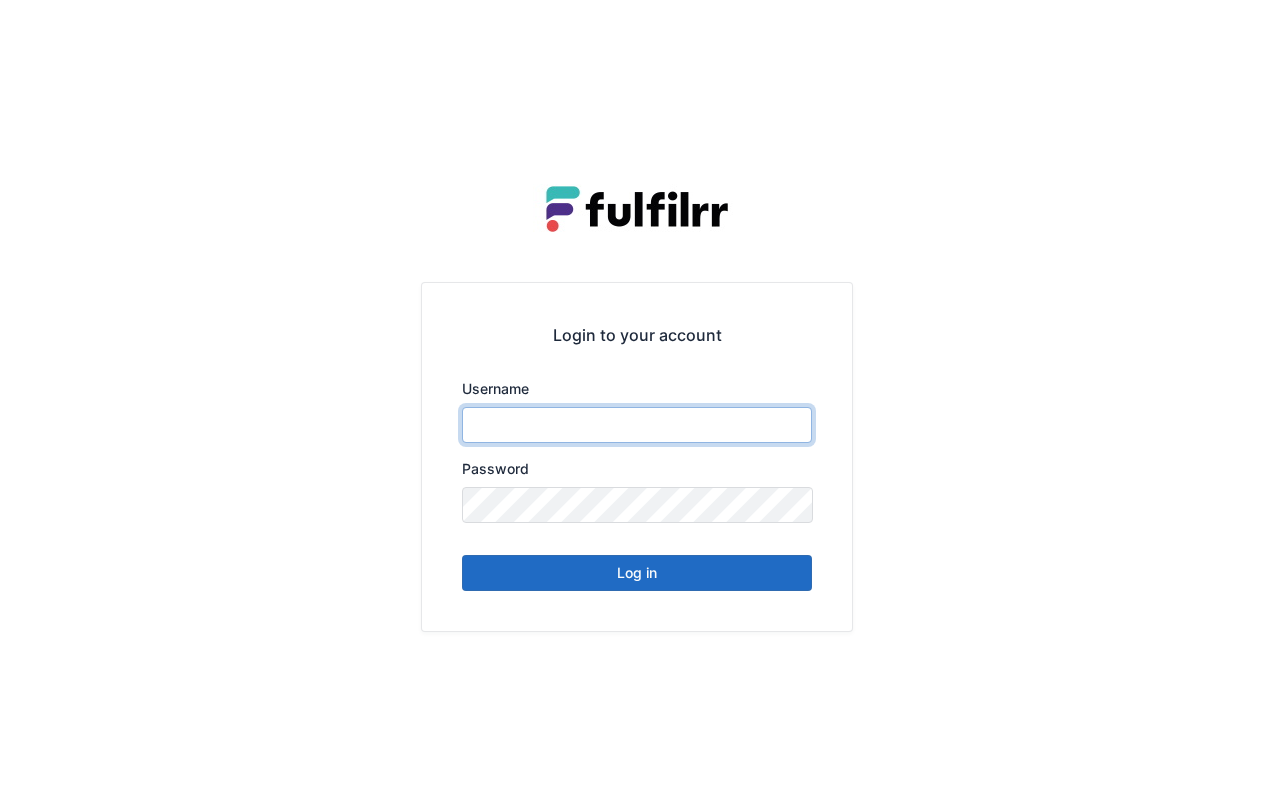 type on "*******" 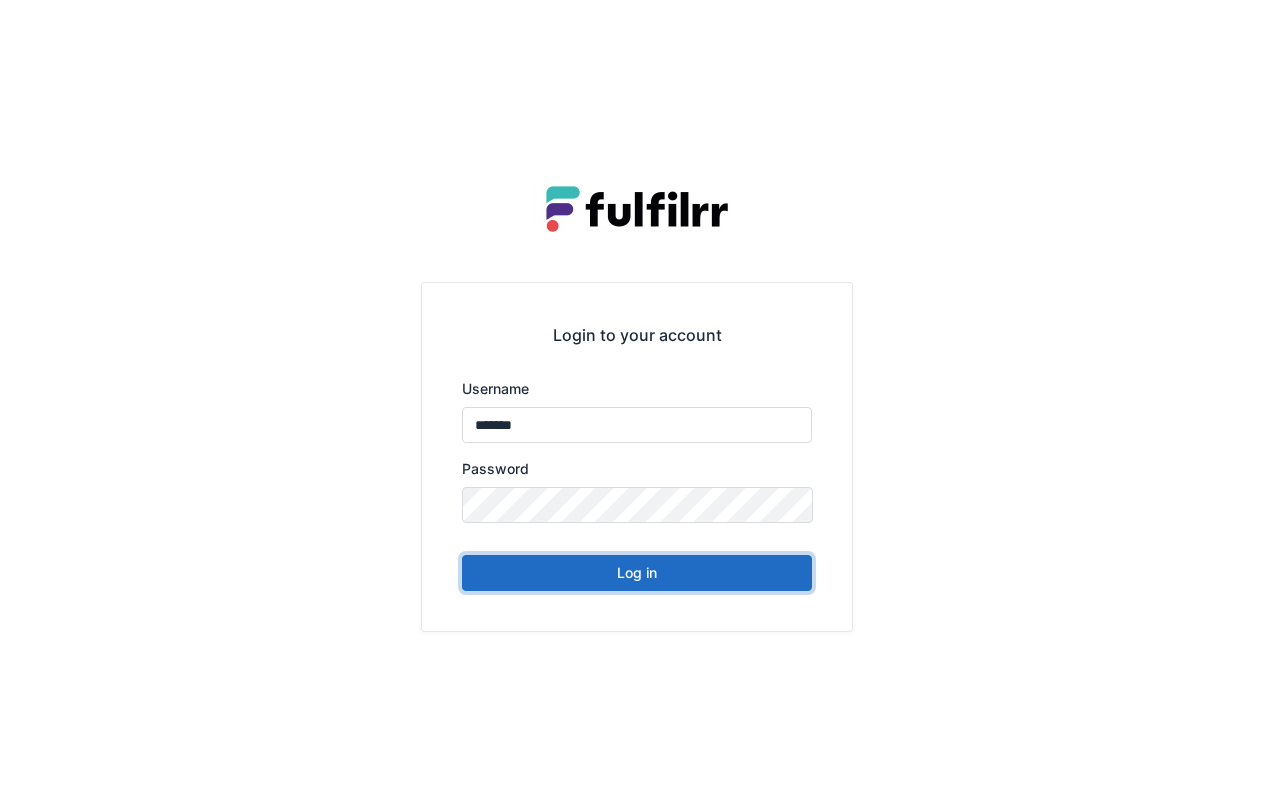 click on "Log in" at bounding box center (637, 573) 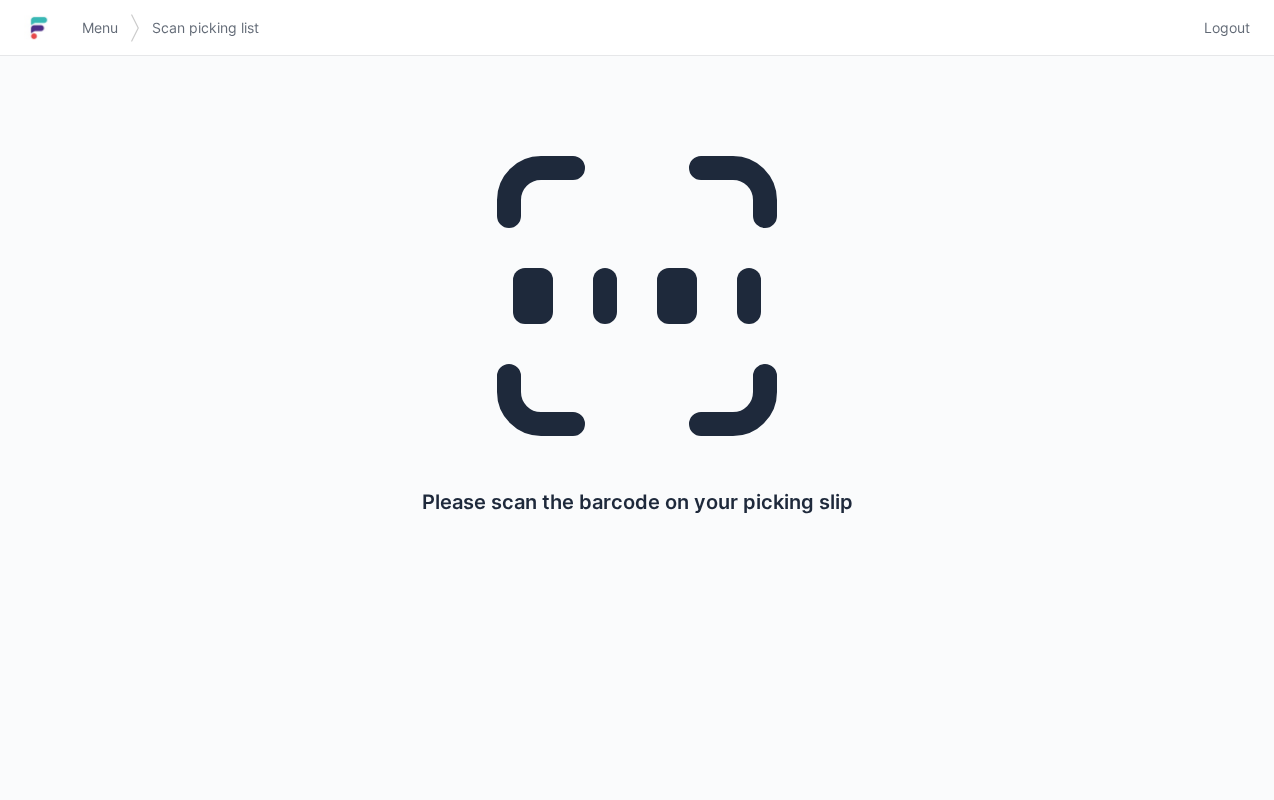 scroll, scrollTop: 0, scrollLeft: 0, axis: both 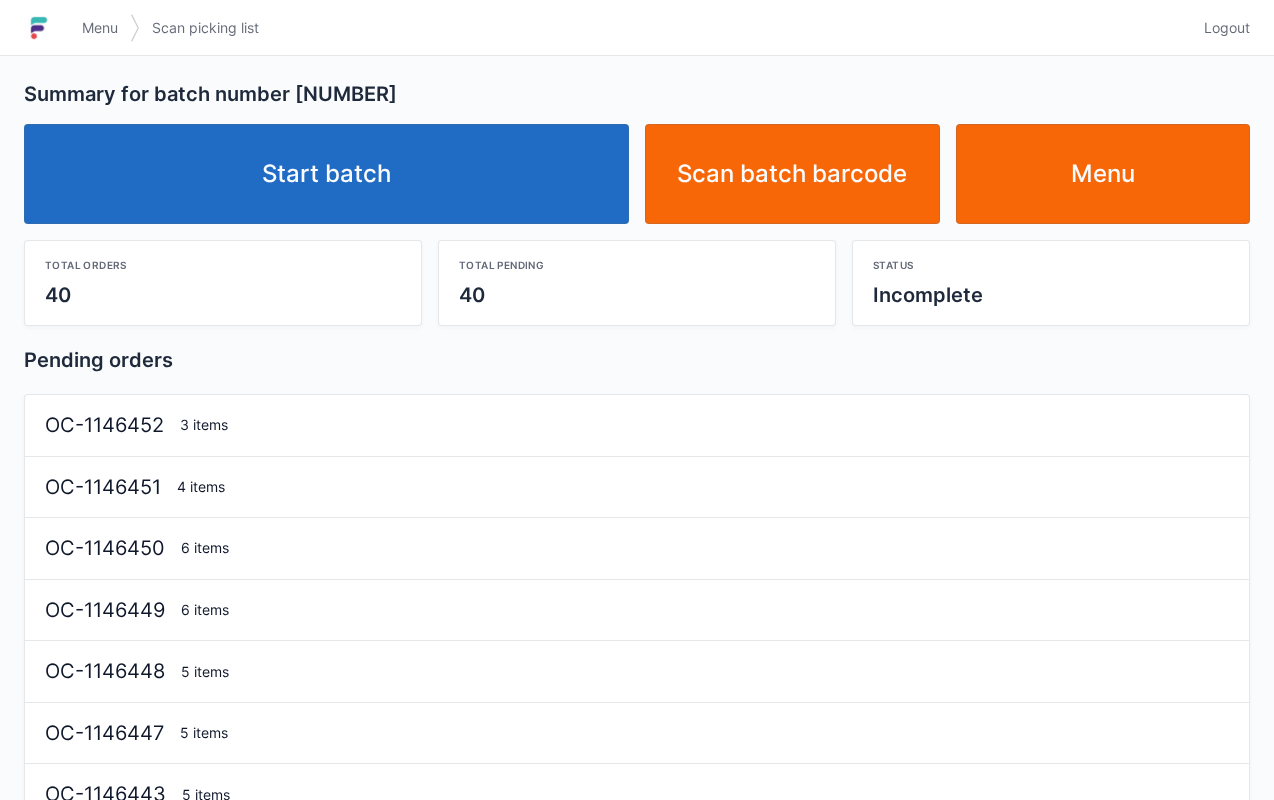 click on "Start batch" at bounding box center [326, 174] 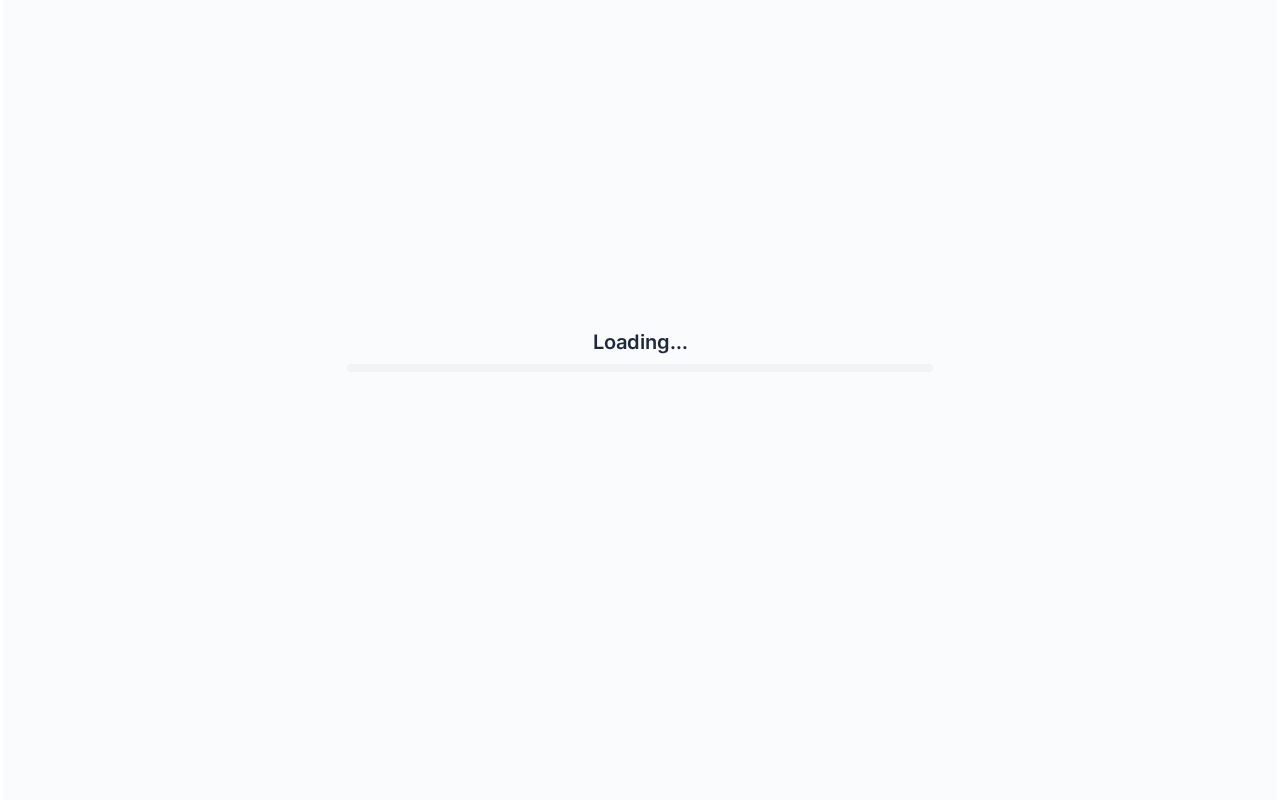 scroll, scrollTop: 0, scrollLeft: 0, axis: both 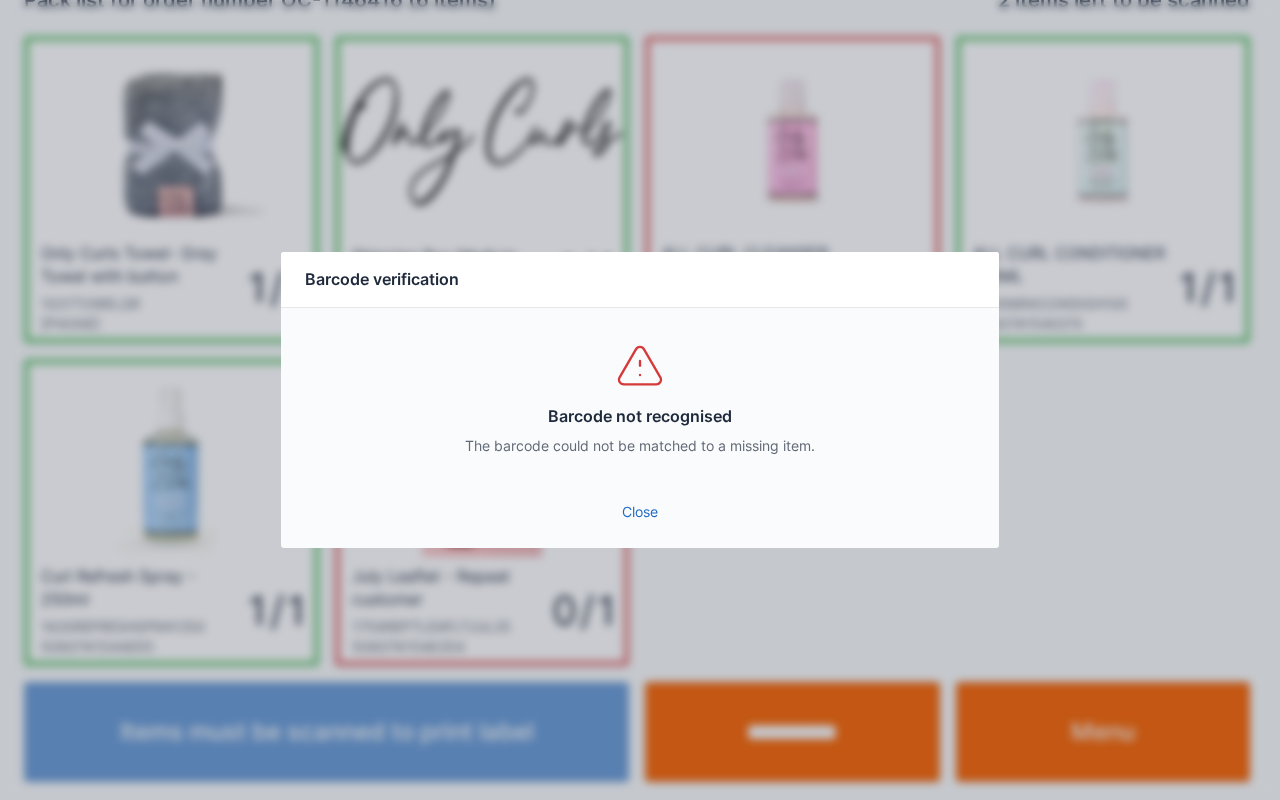 click on "Close" at bounding box center [640, 512] 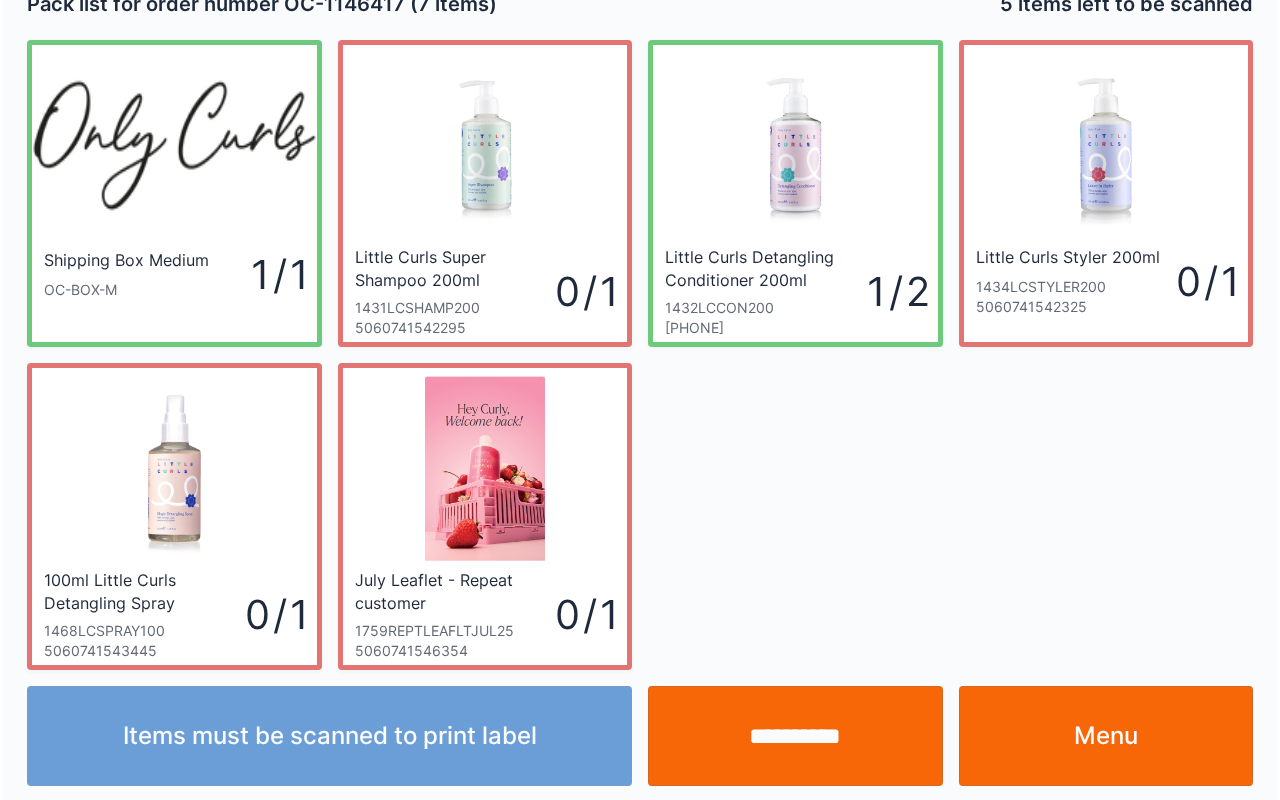 scroll, scrollTop: 36, scrollLeft: 0, axis: vertical 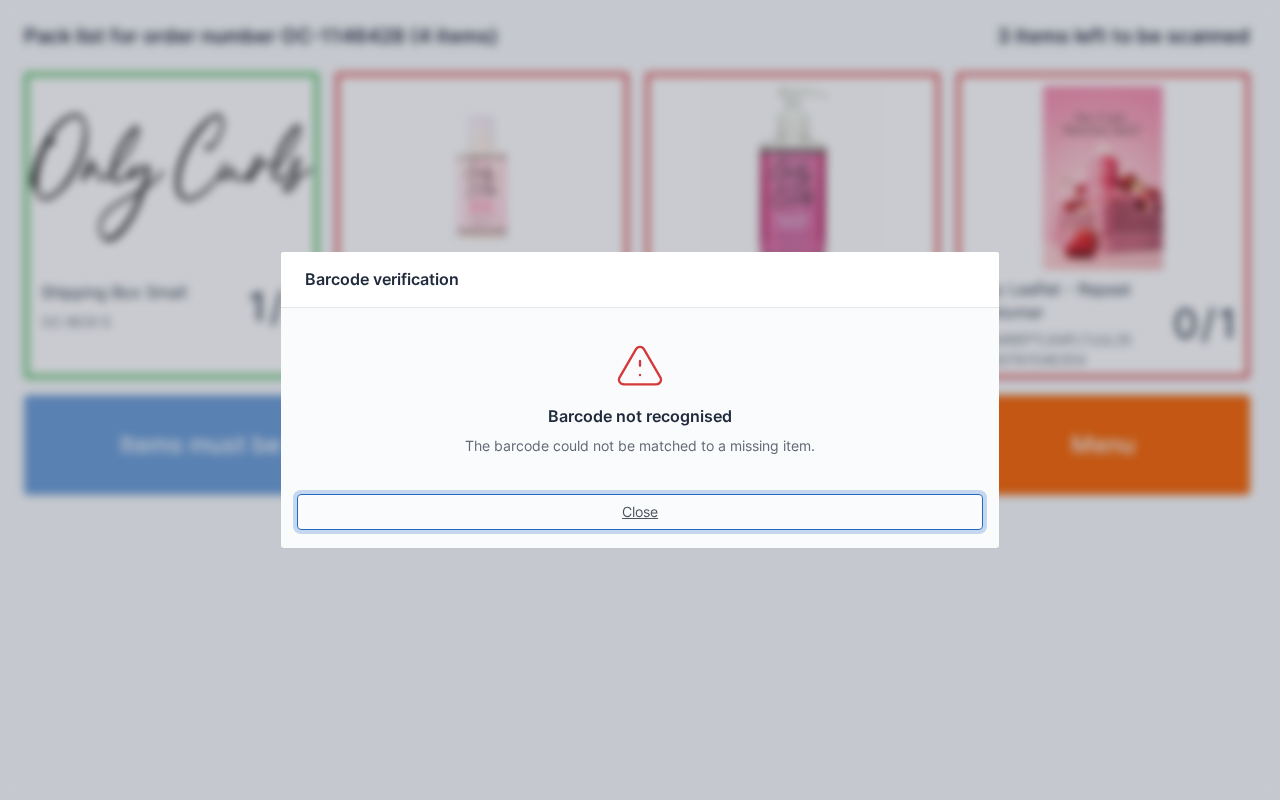 click on "Close" at bounding box center [640, 512] 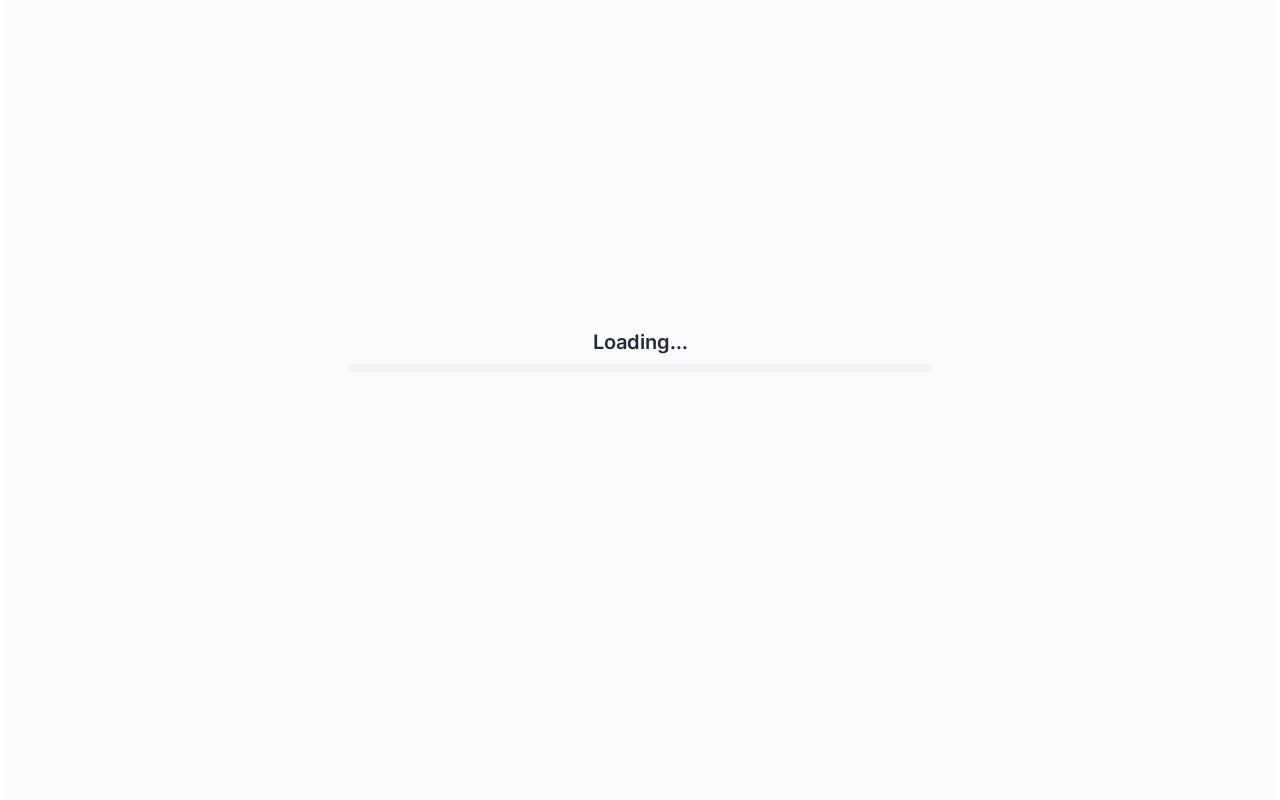 scroll, scrollTop: 0, scrollLeft: 0, axis: both 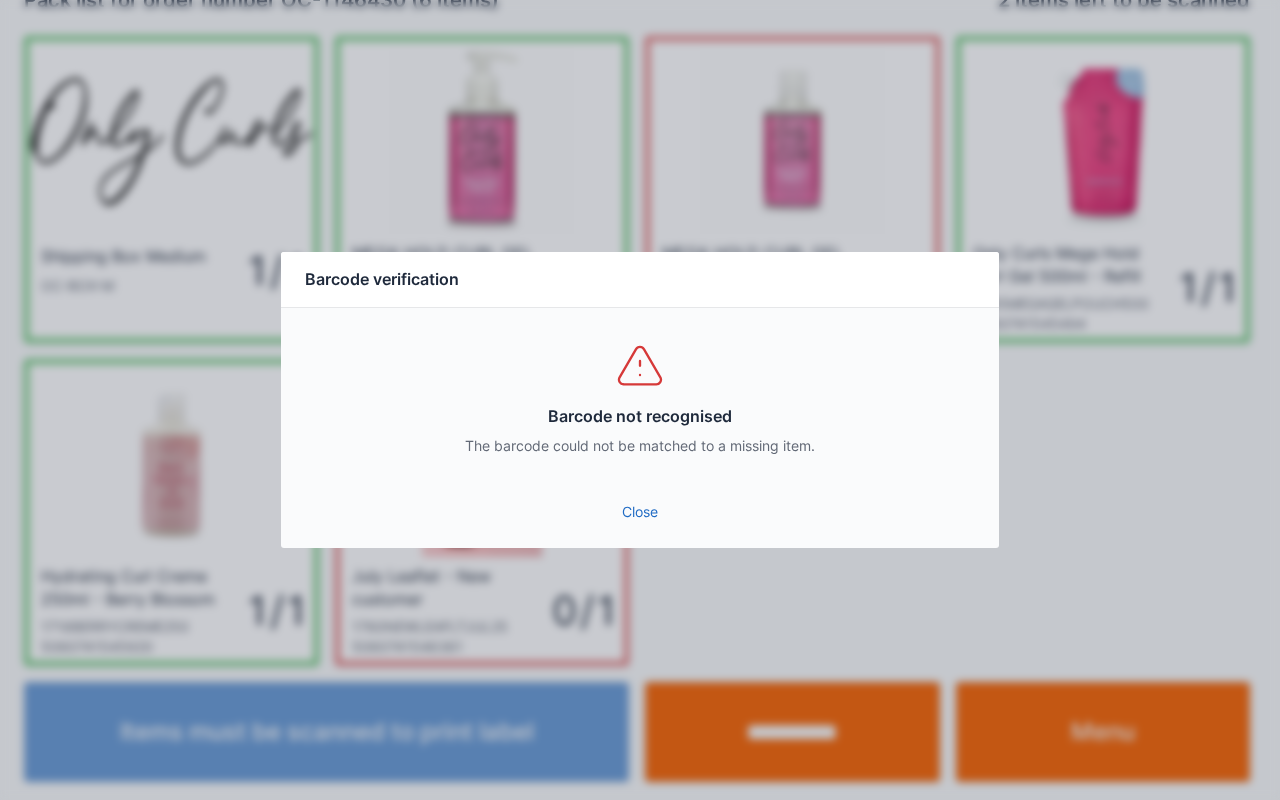 click on "Close" at bounding box center (640, 512) 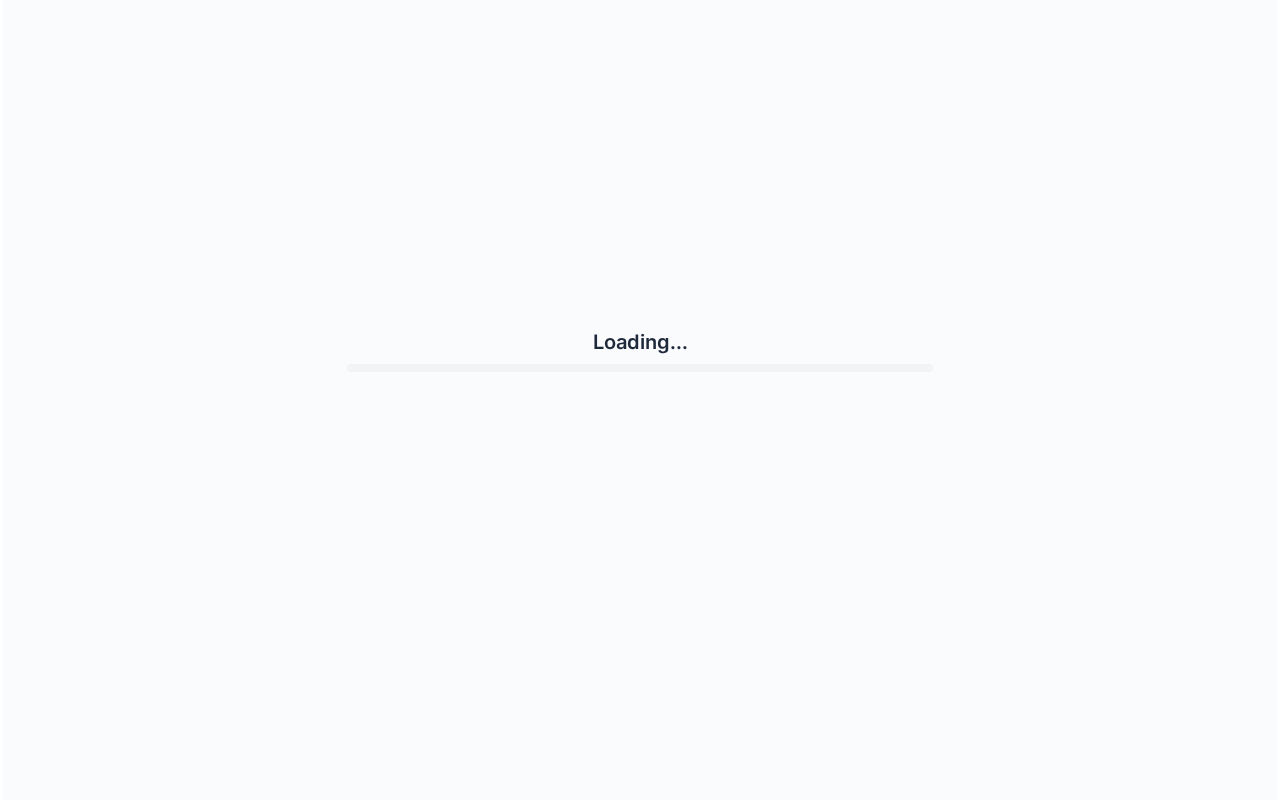 scroll, scrollTop: 0, scrollLeft: 0, axis: both 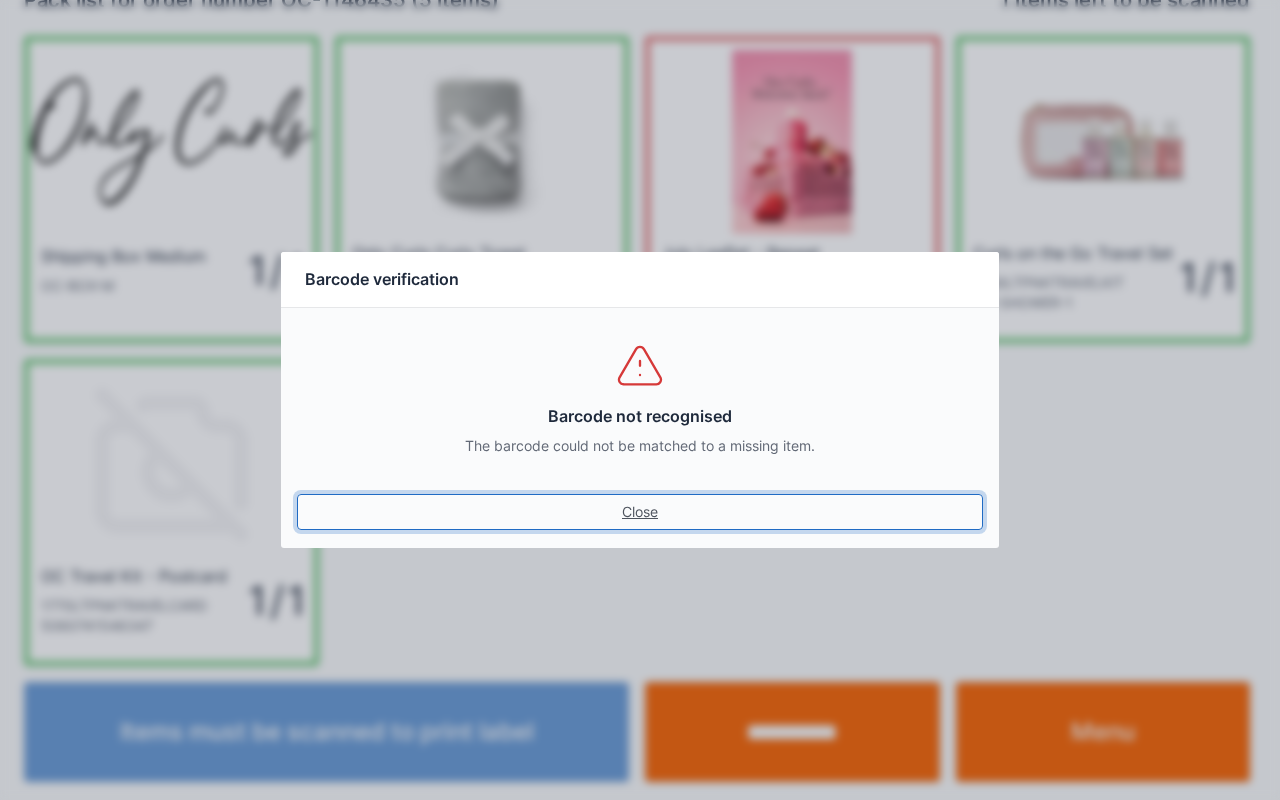 click on "Close" at bounding box center [640, 512] 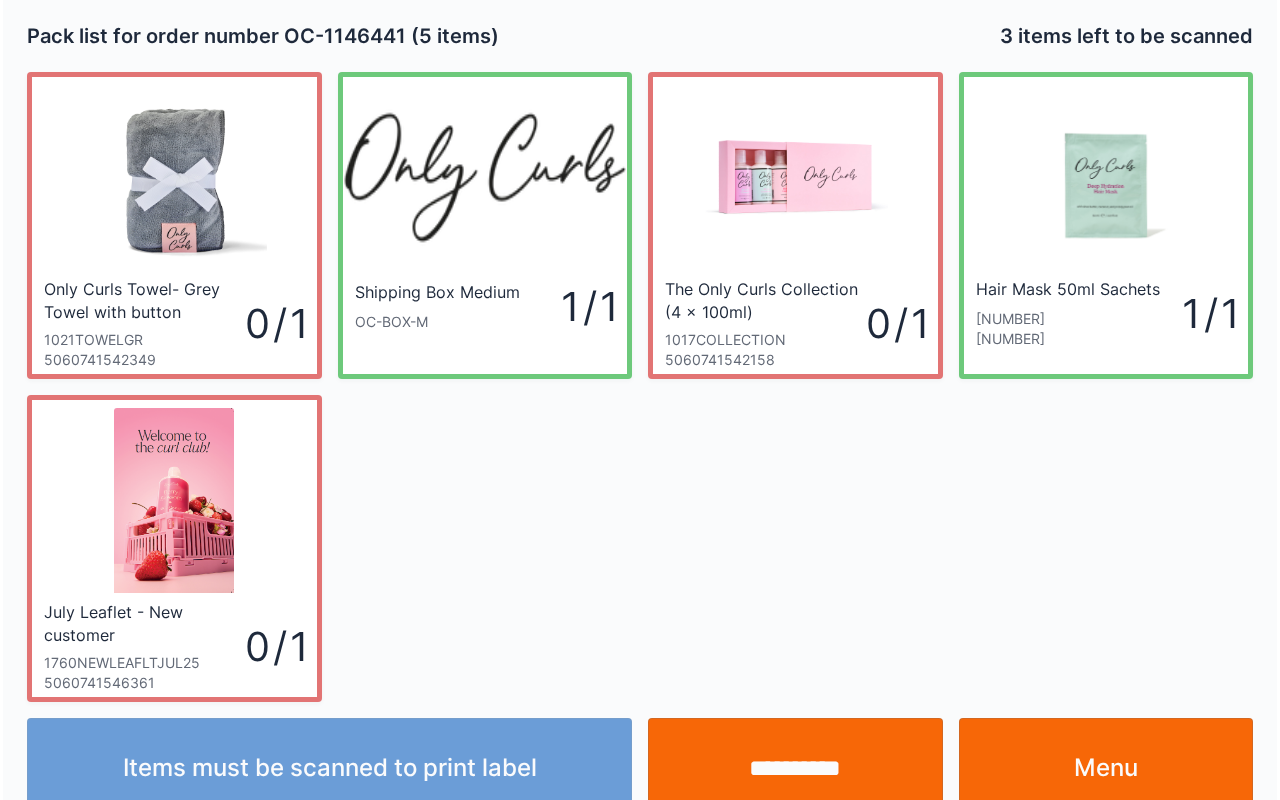 scroll, scrollTop: 36, scrollLeft: 0, axis: vertical 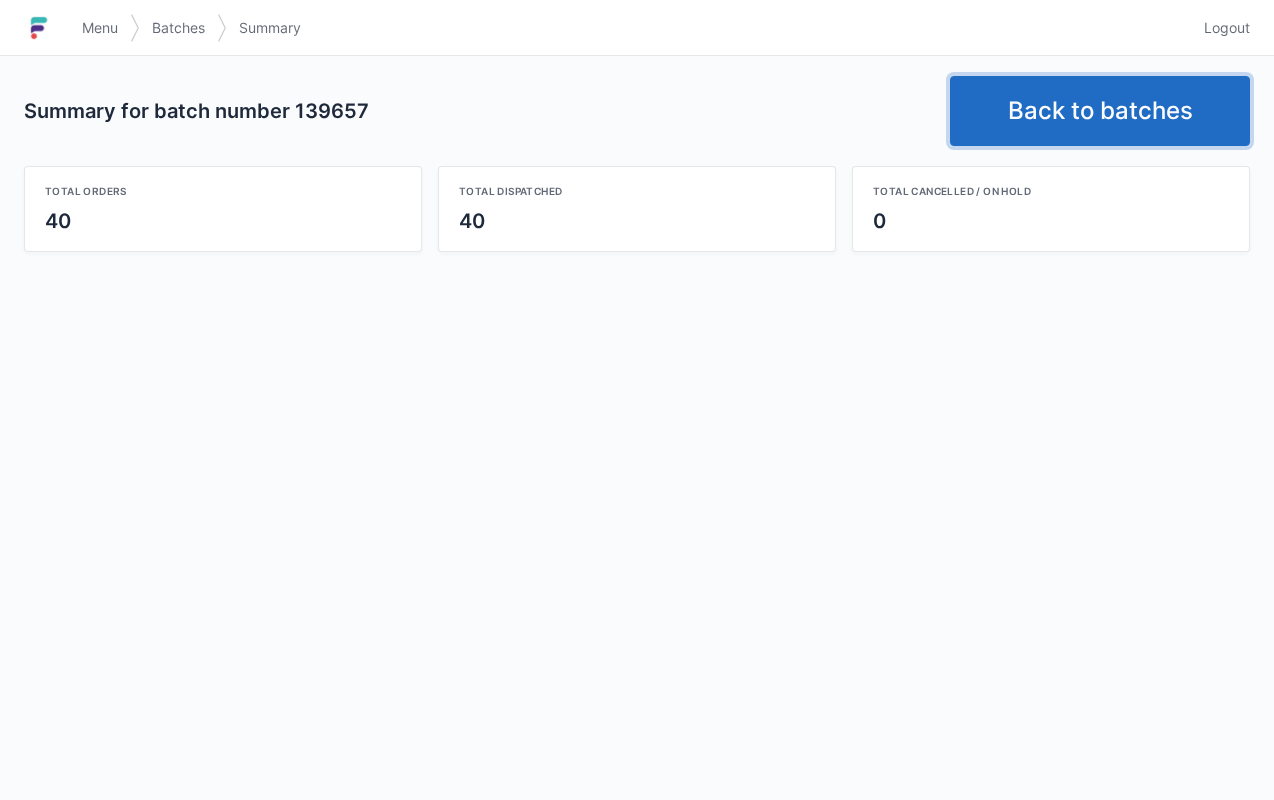click on "Back to batches" at bounding box center (1100, 111) 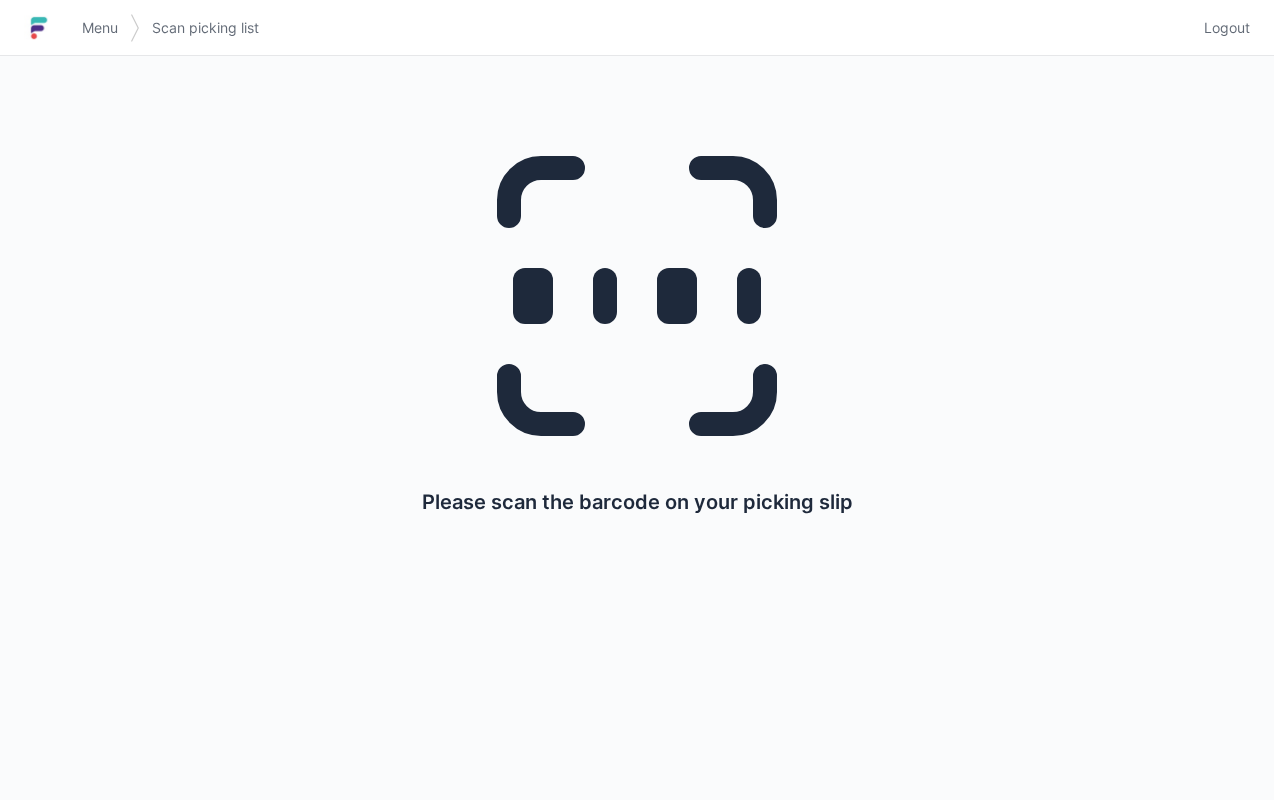 scroll, scrollTop: 0, scrollLeft: 0, axis: both 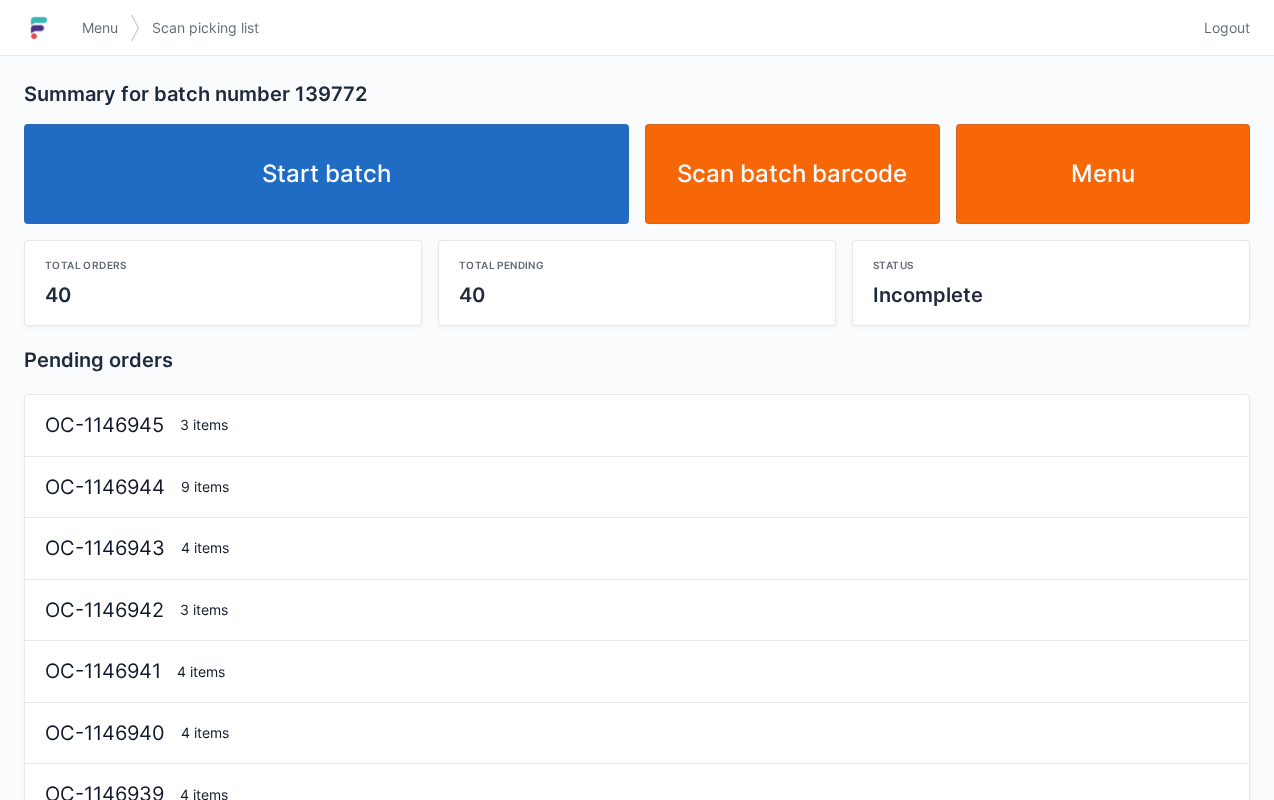 click on "Start batch" at bounding box center (326, 174) 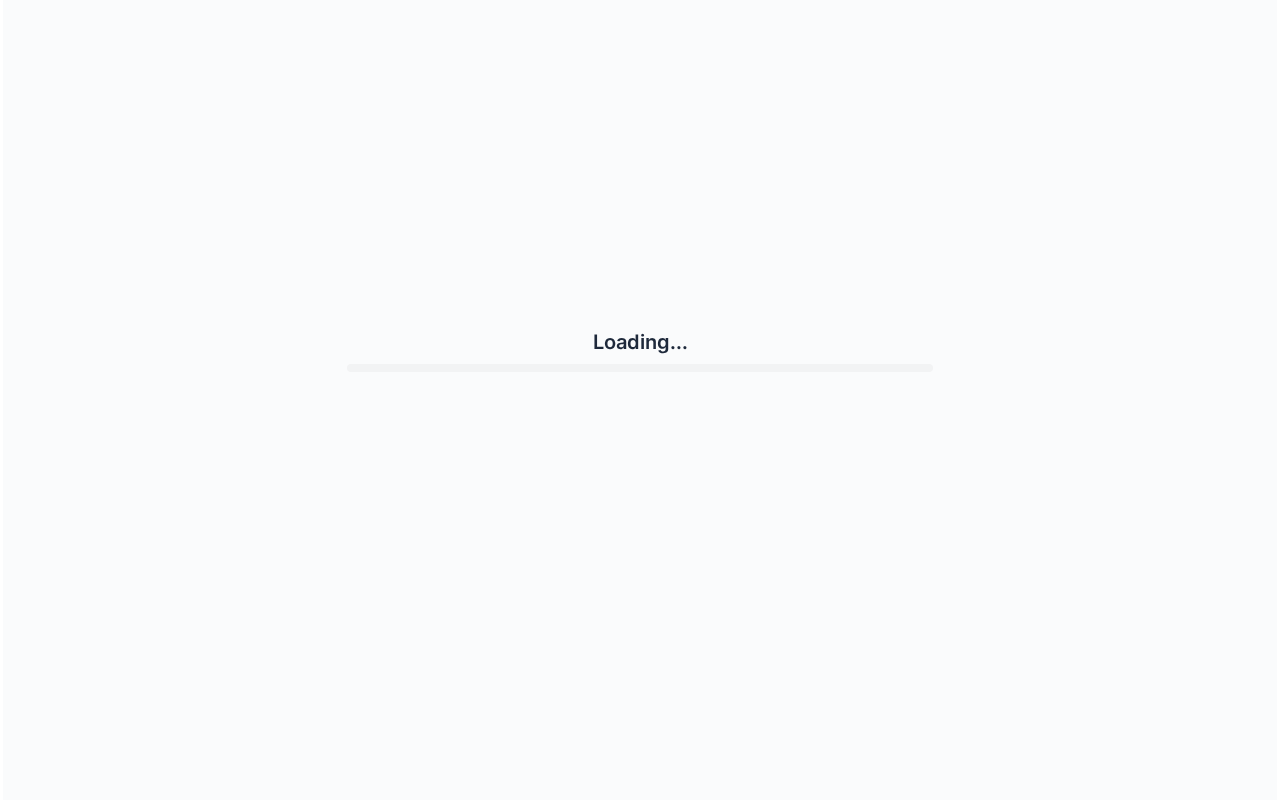 scroll, scrollTop: 0, scrollLeft: 0, axis: both 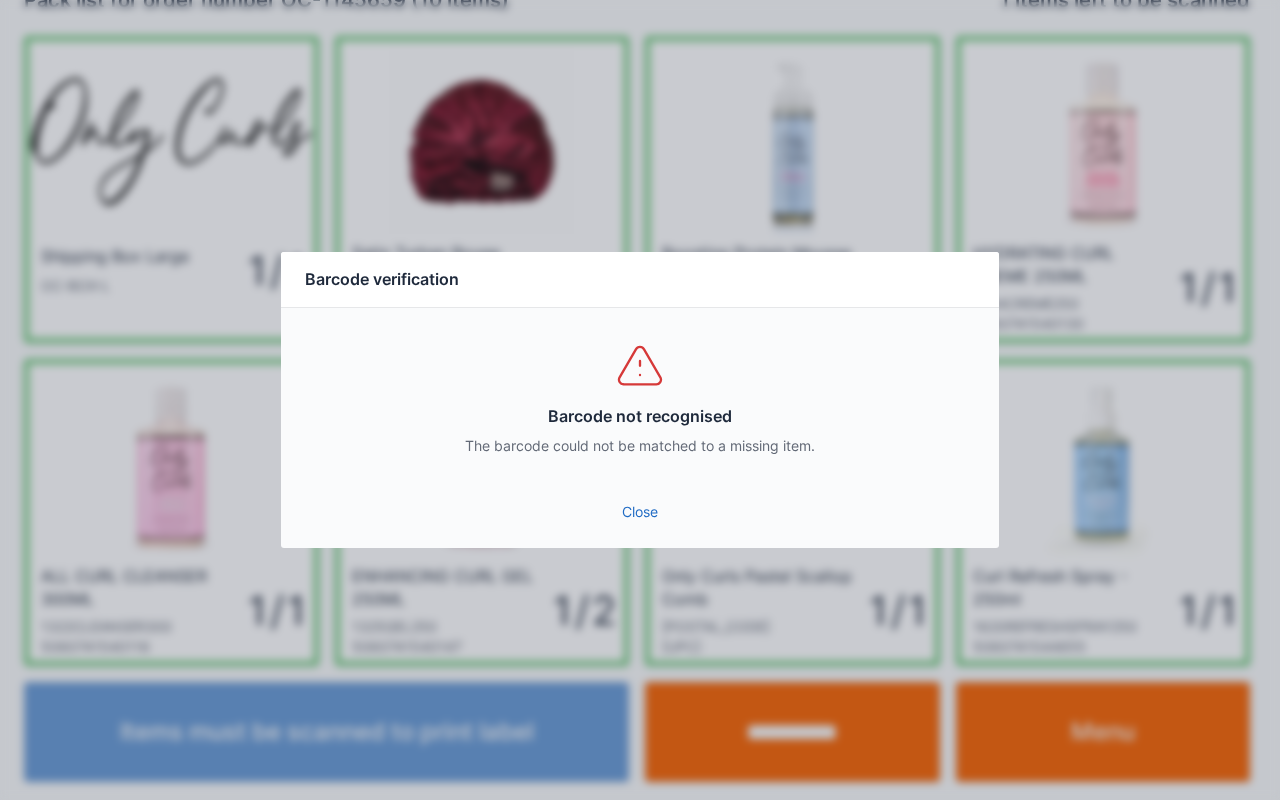 click on "Close" at bounding box center [640, 512] 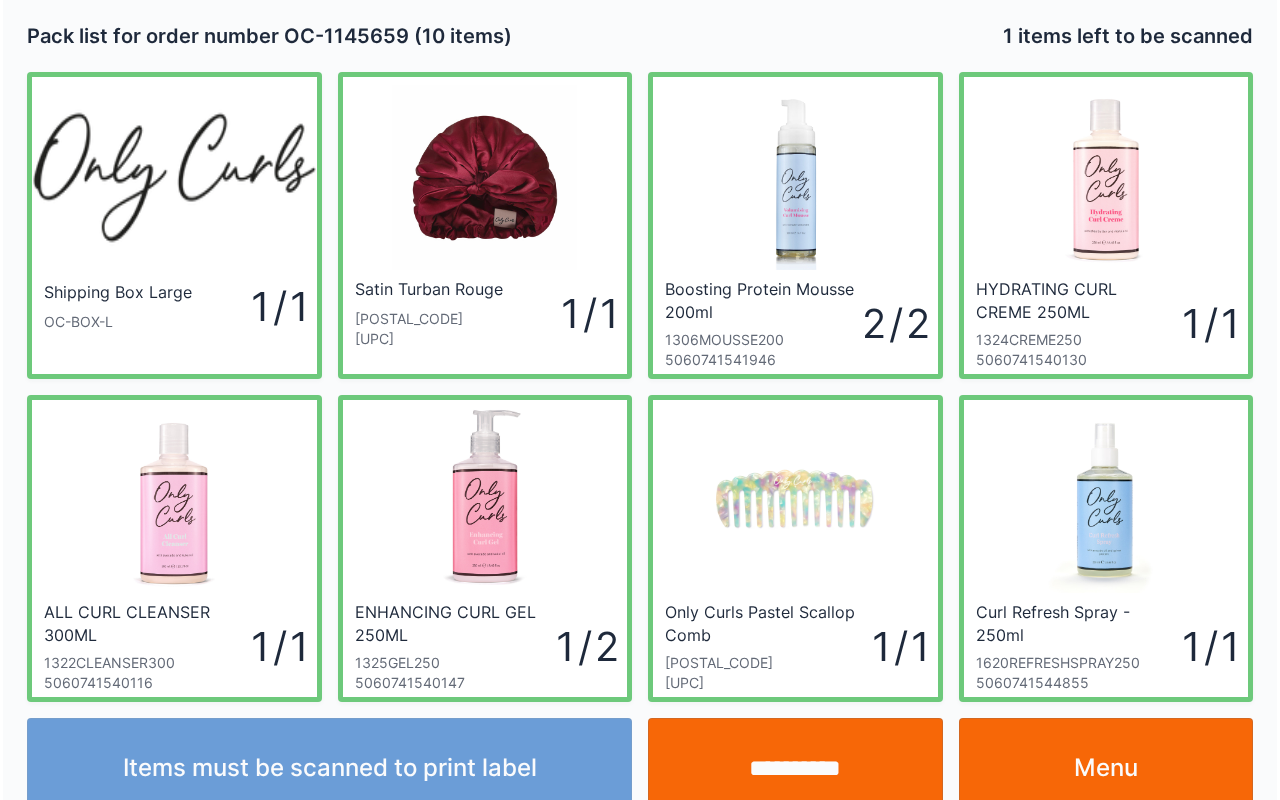 scroll, scrollTop: 36, scrollLeft: 0, axis: vertical 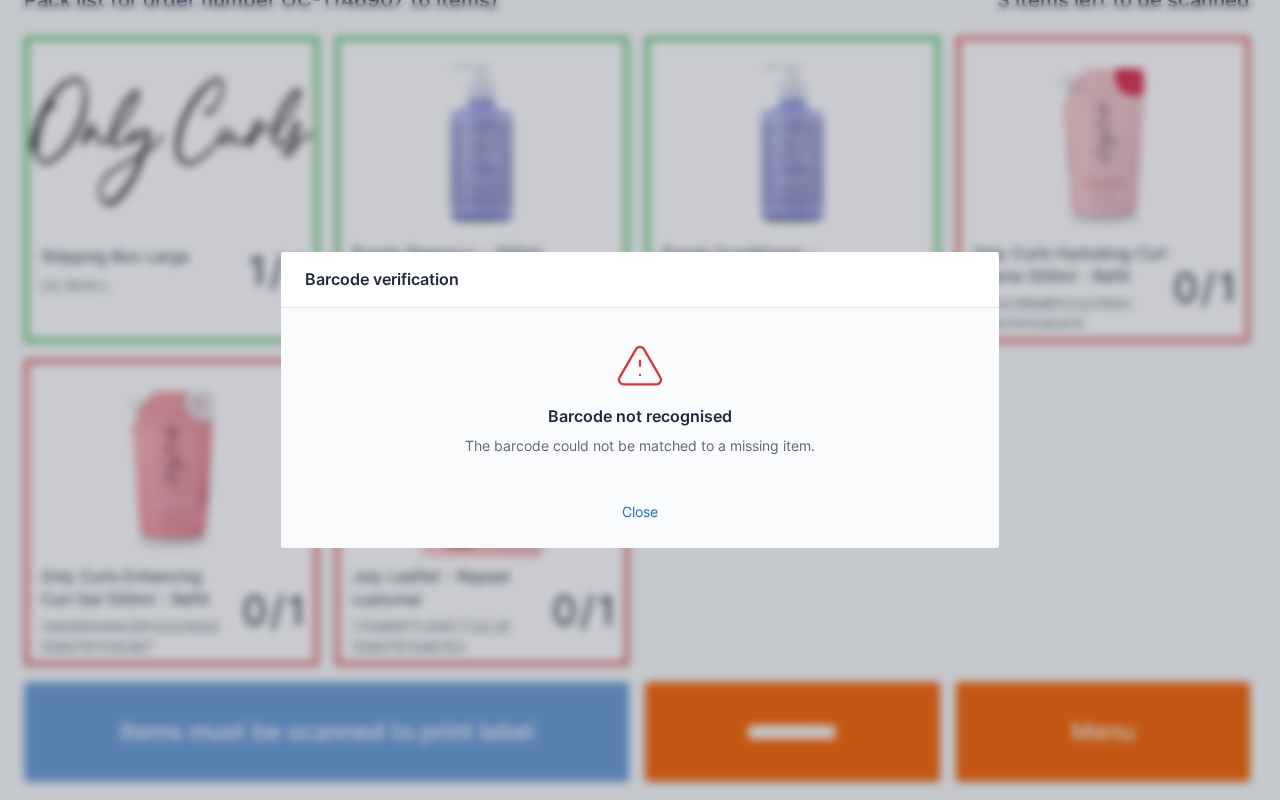click on "Close" at bounding box center [640, 512] 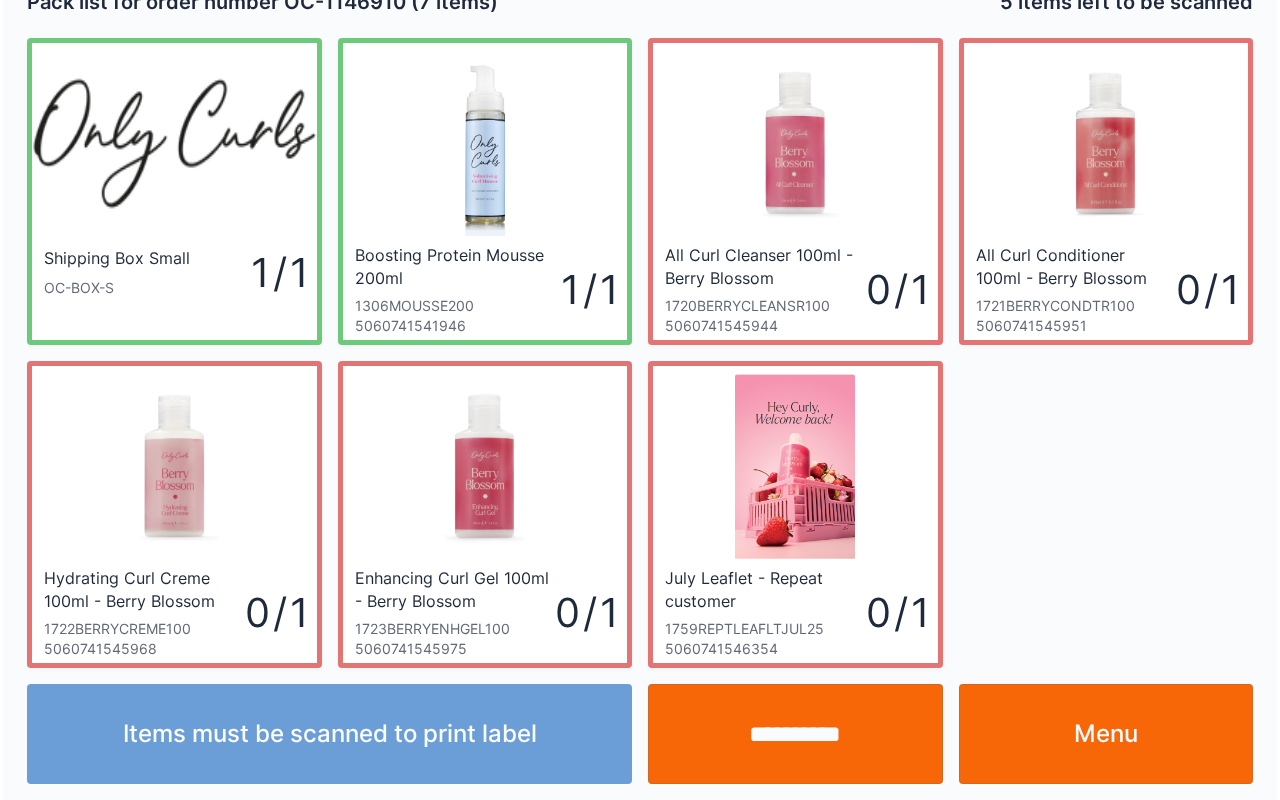 scroll, scrollTop: 36, scrollLeft: 0, axis: vertical 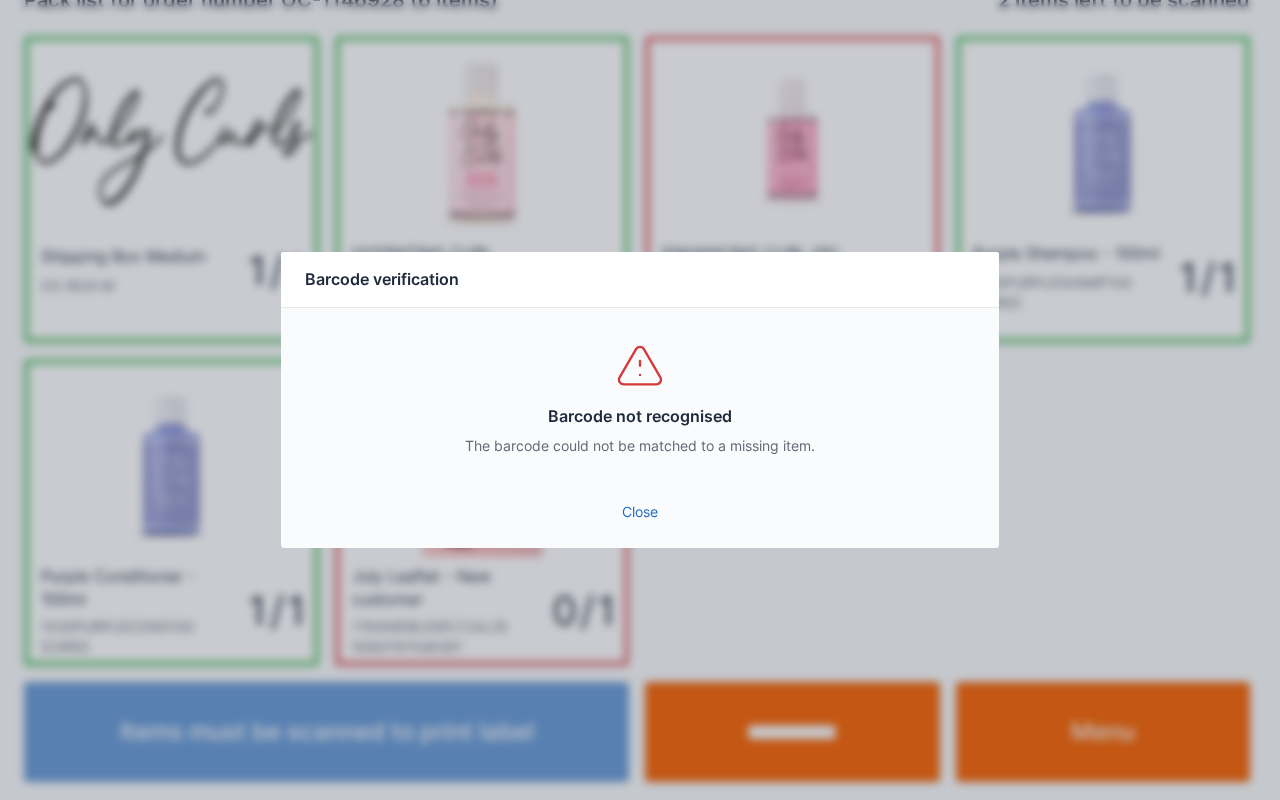 click on "Close" at bounding box center (640, 512) 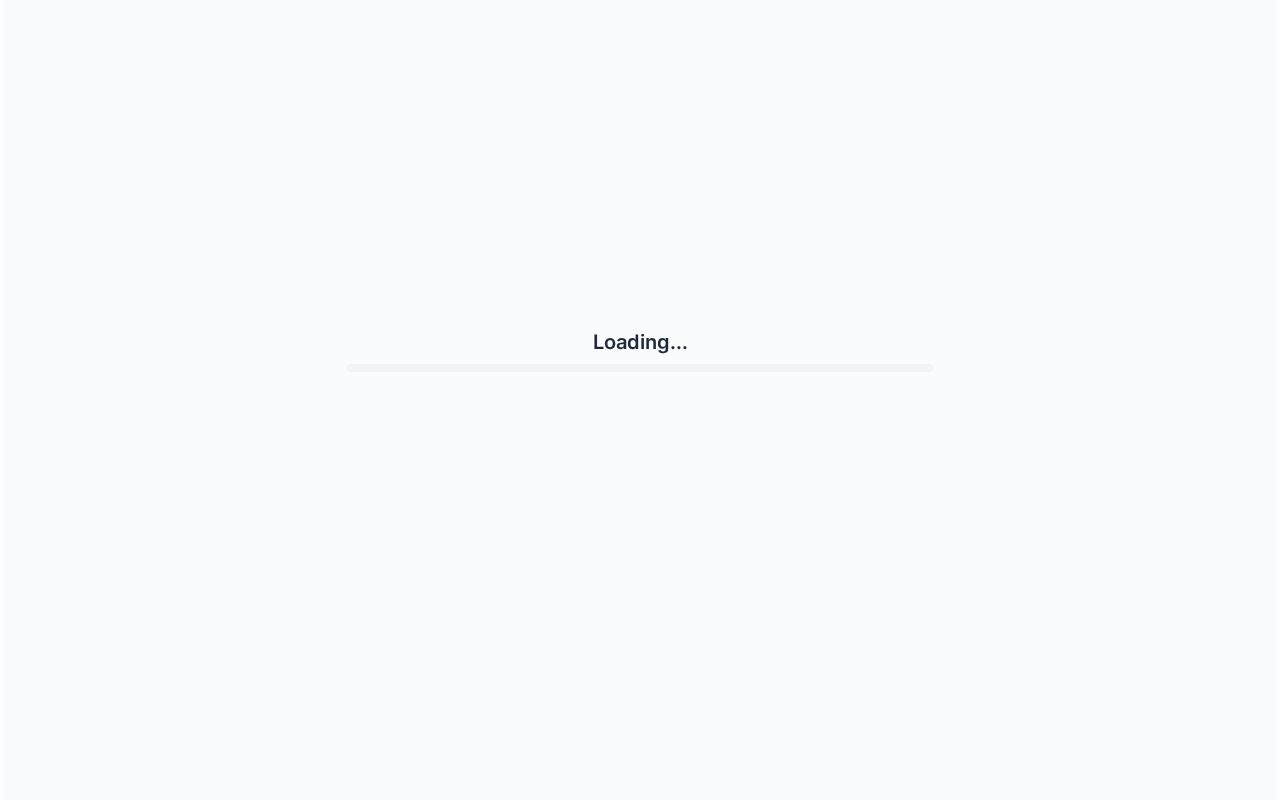 scroll, scrollTop: 0, scrollLeft: 0, axis: both 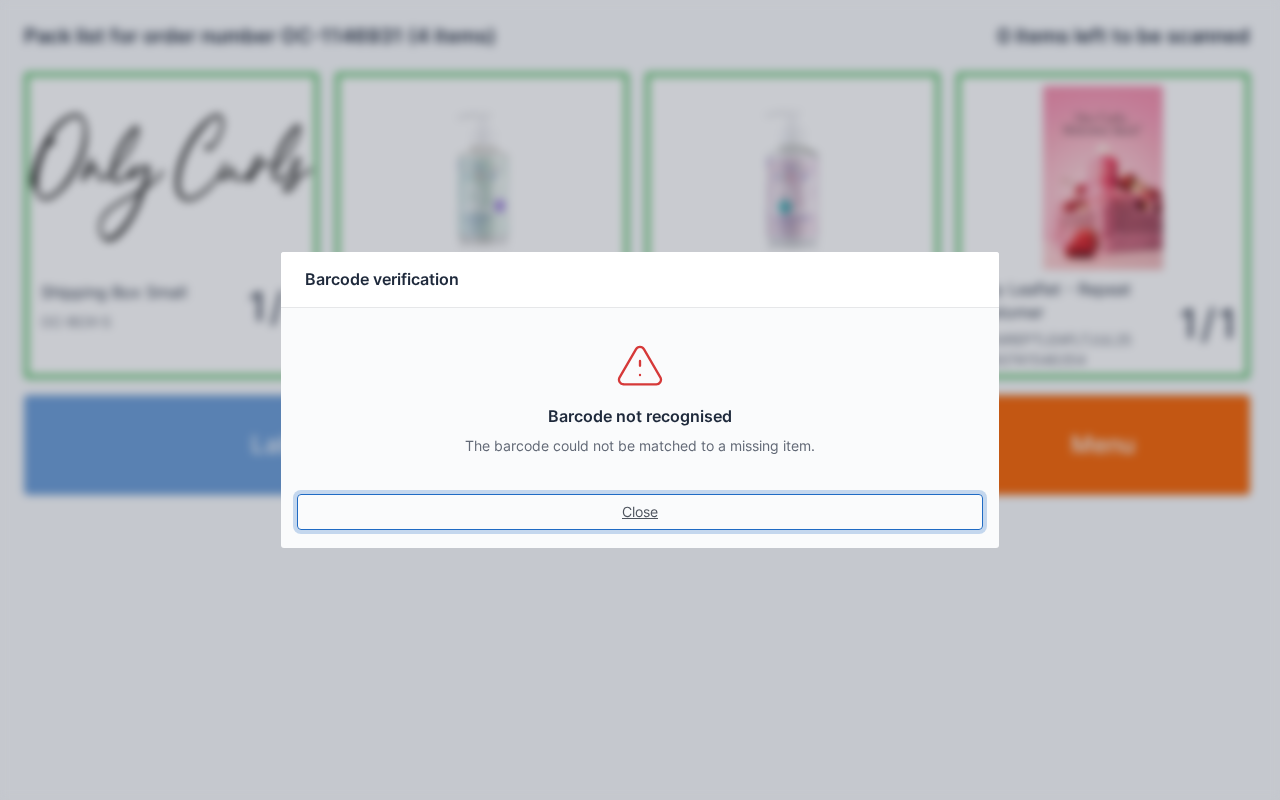 click on "Close" at bounding box center [640, 512] 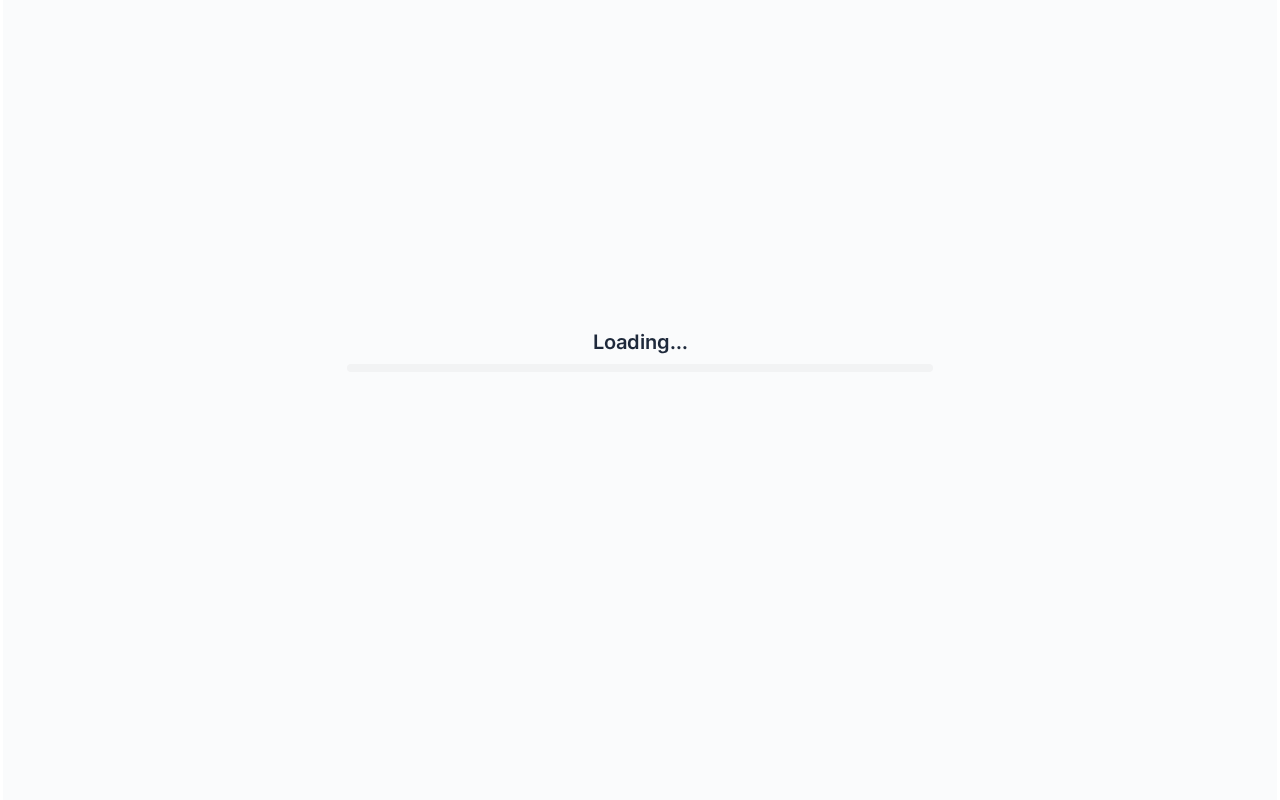 scroll, scrollTop: 0, scrollLeft: 0, axis: both 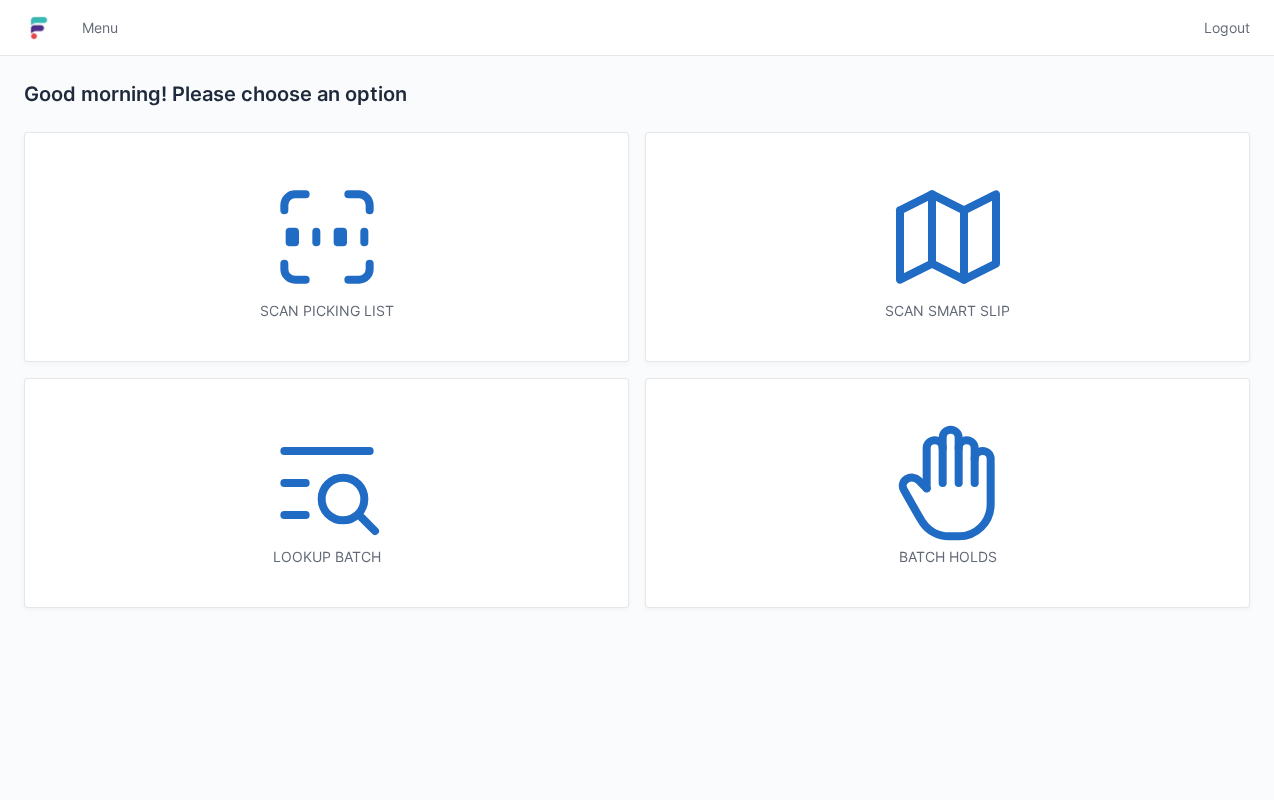 click 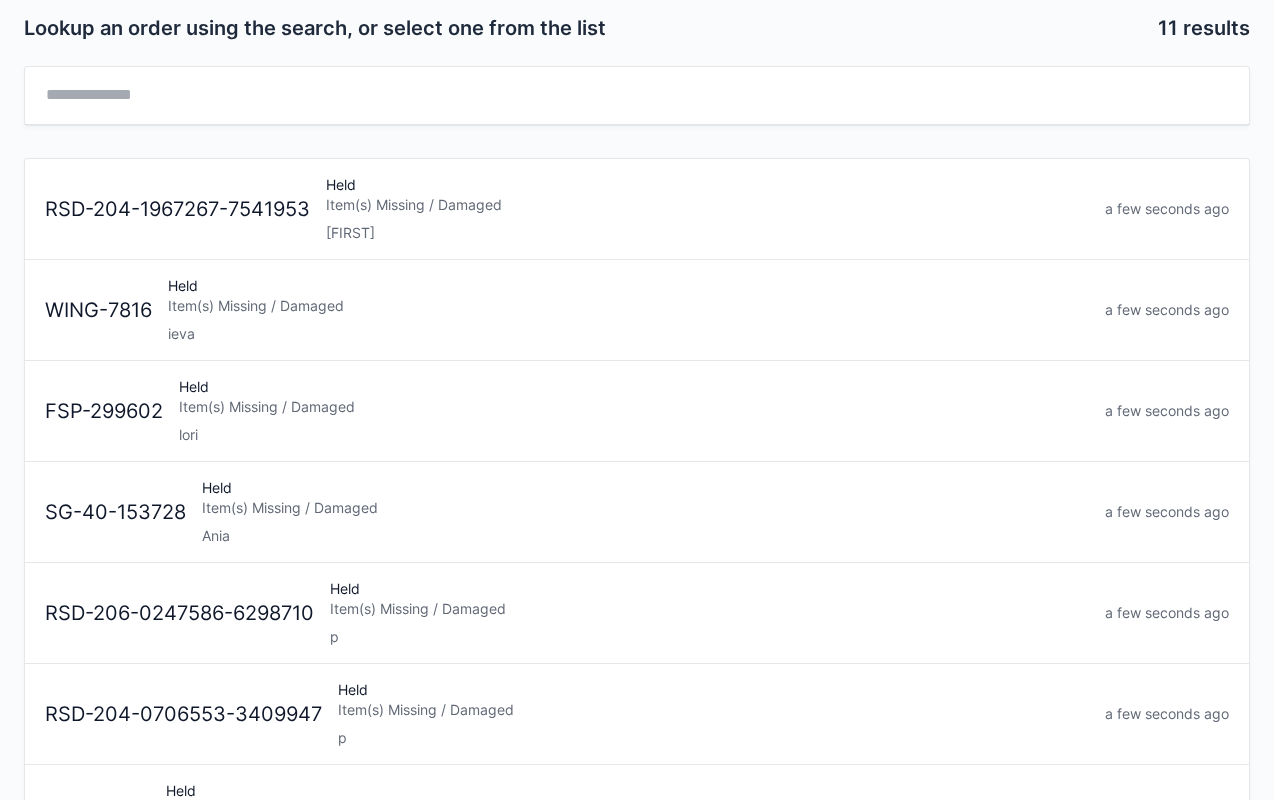 scroll, scrollTop: 64, scrollLeft: 0, axis: vertical 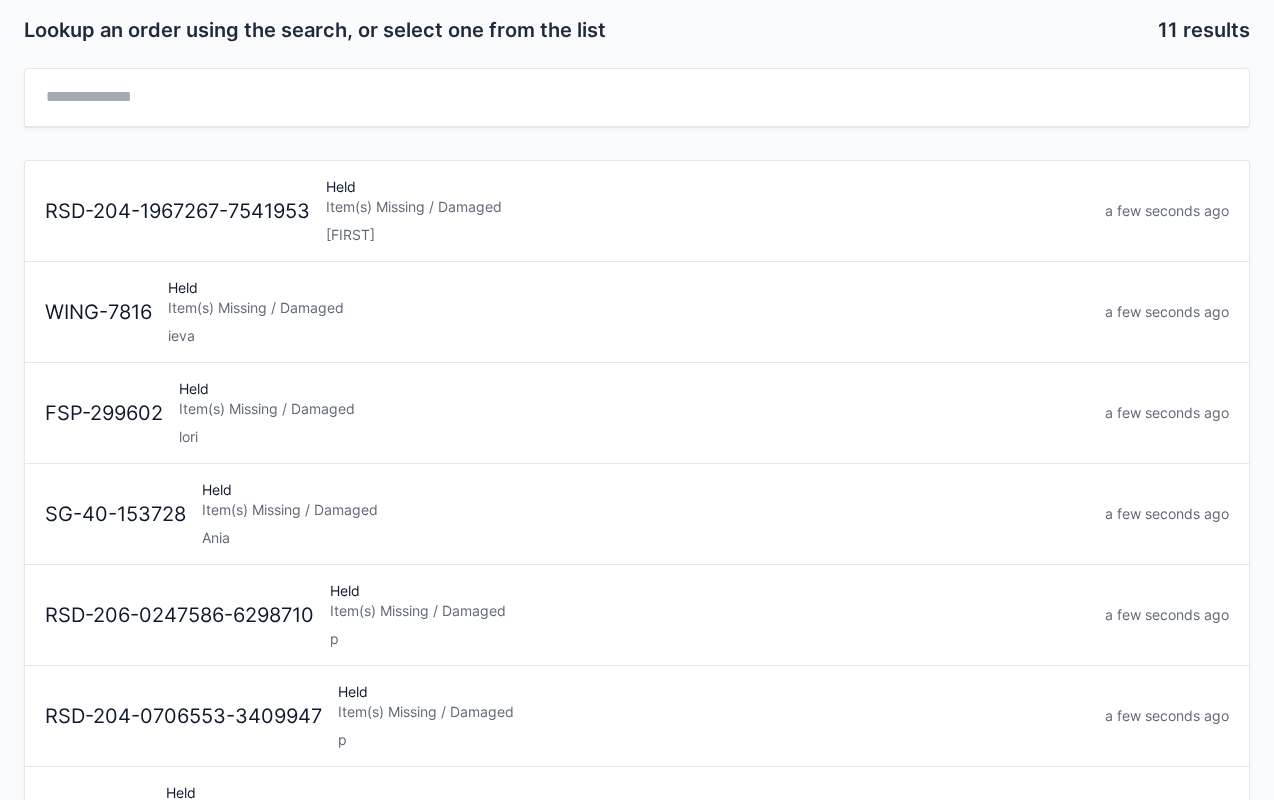 click on "Item(s) Missing / Damaged" at bounding box center [628, 308] 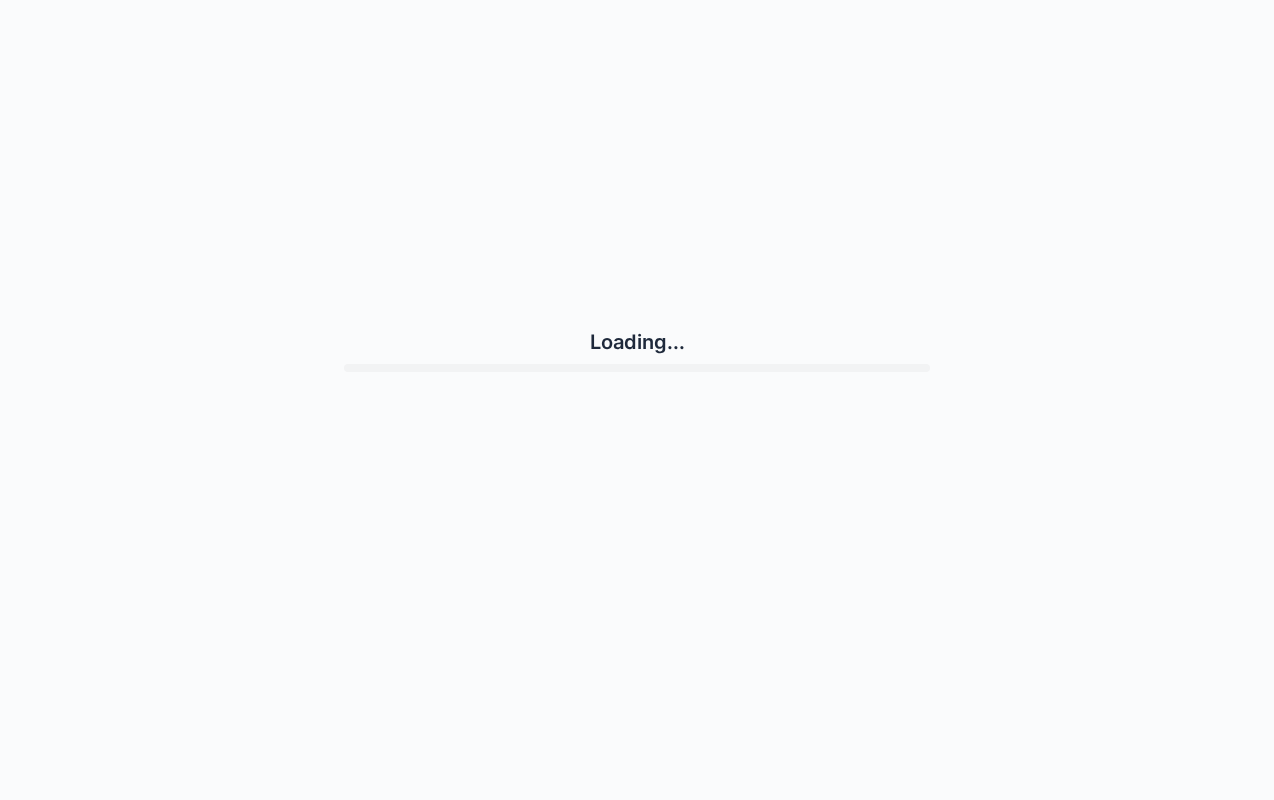 scroll, scrollTop: 0, scrollLeft: 0, axis: both 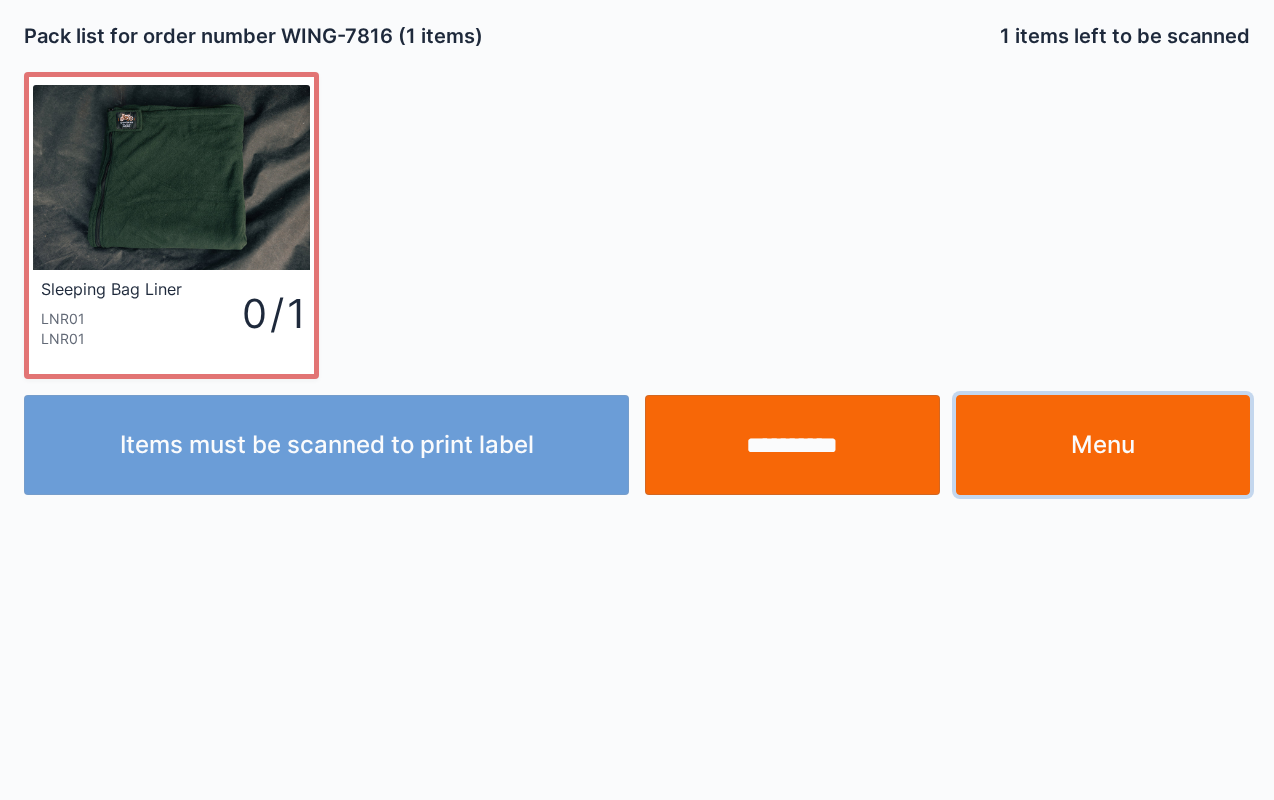 click on "Menu" at bounding box center (1103, 445) 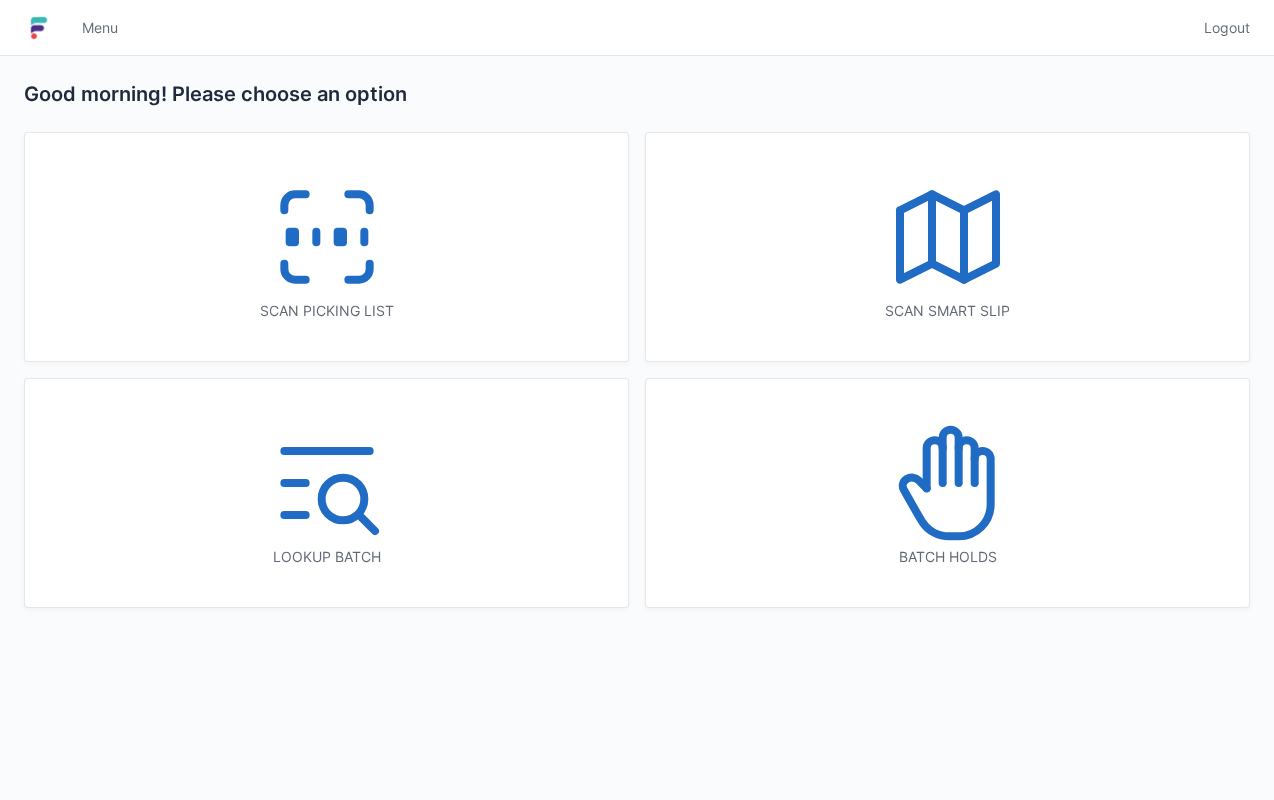 scroll, scrollTop: 0, scrollLeft: 0, axis: both 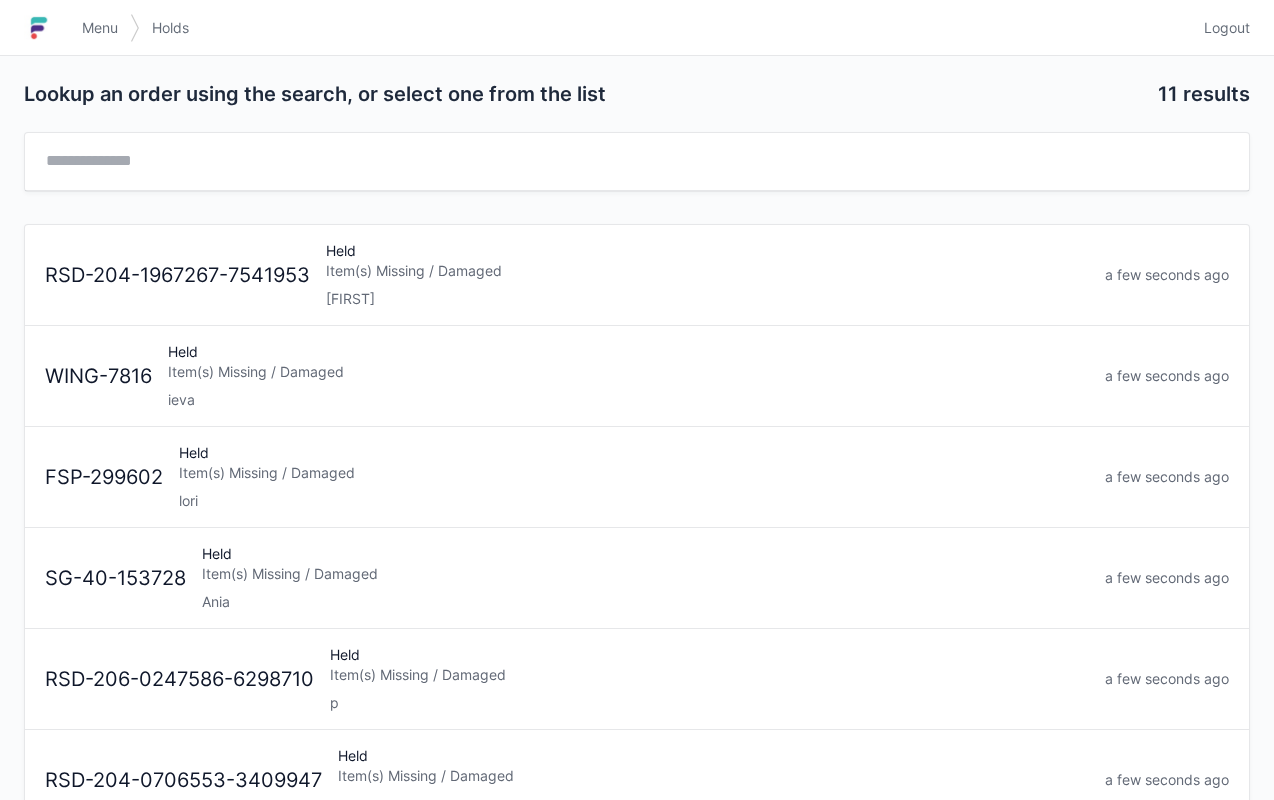click on "Menu" at bounding box center (100, 28) 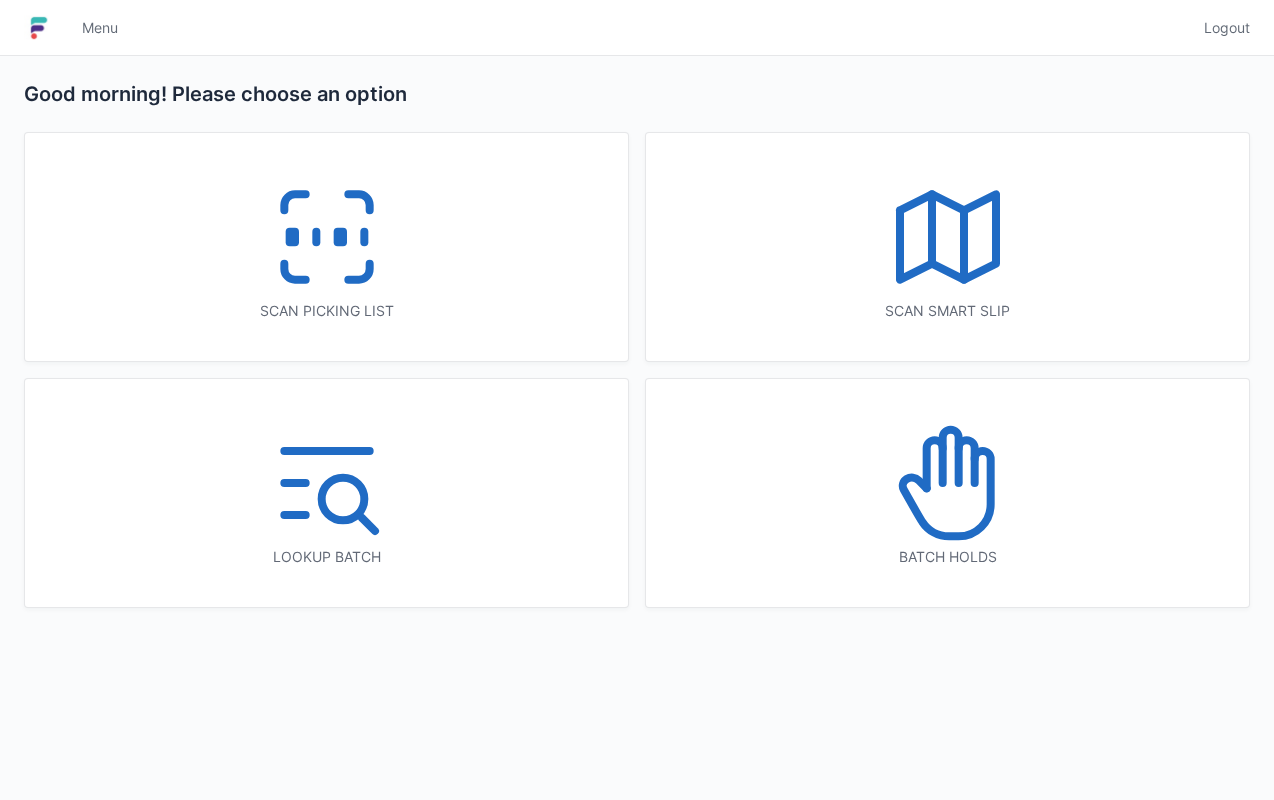 scroll, scrollTop: 0, scrollLeft: 0, axis: both 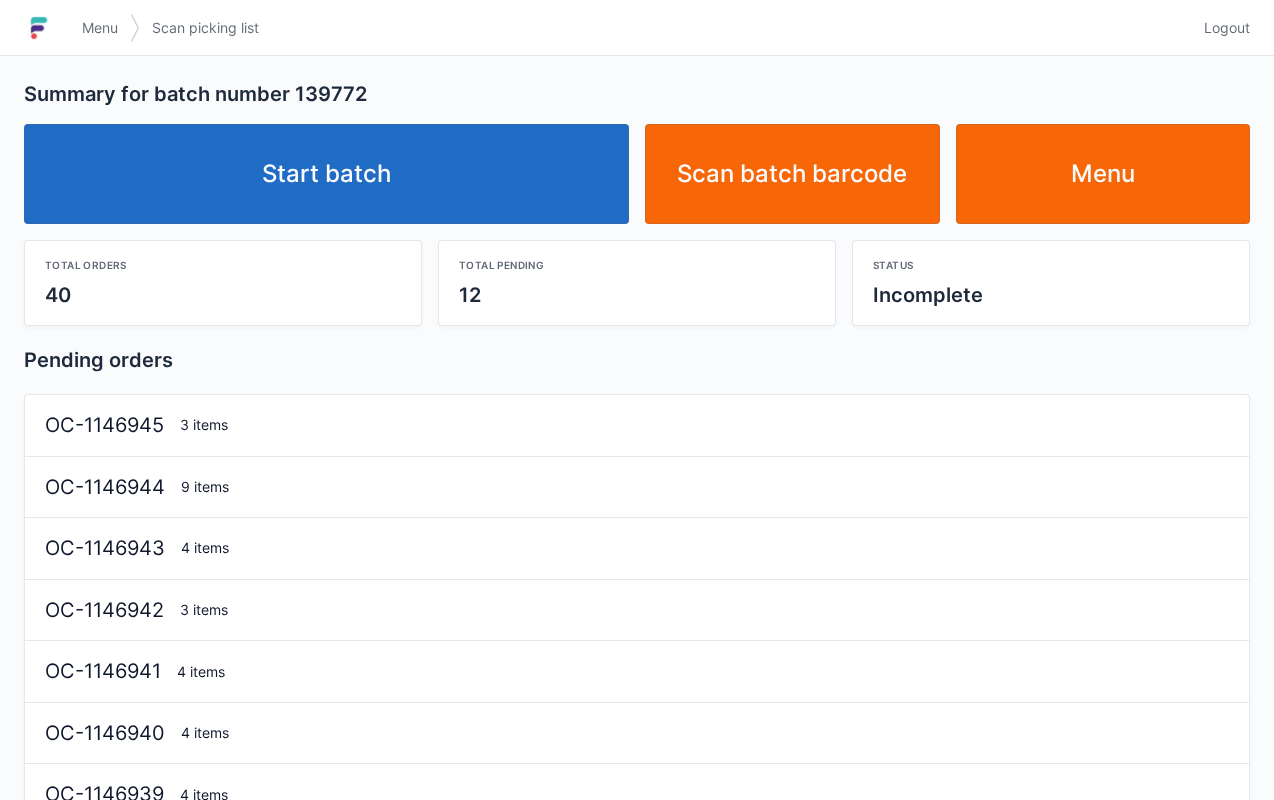 click on "Start batch" at bounding box center (326, 174) 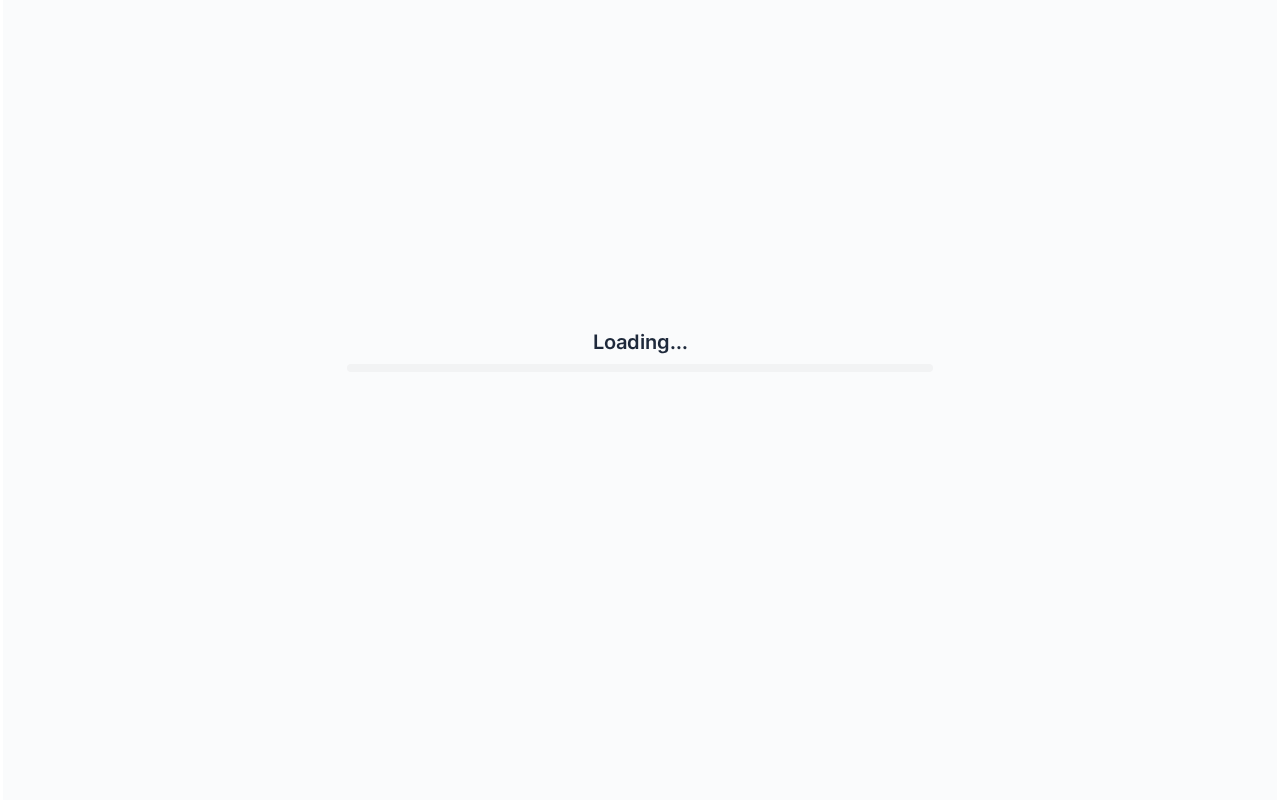 scroll, scrollTop: 0, scrollLeft: 0, axis: both 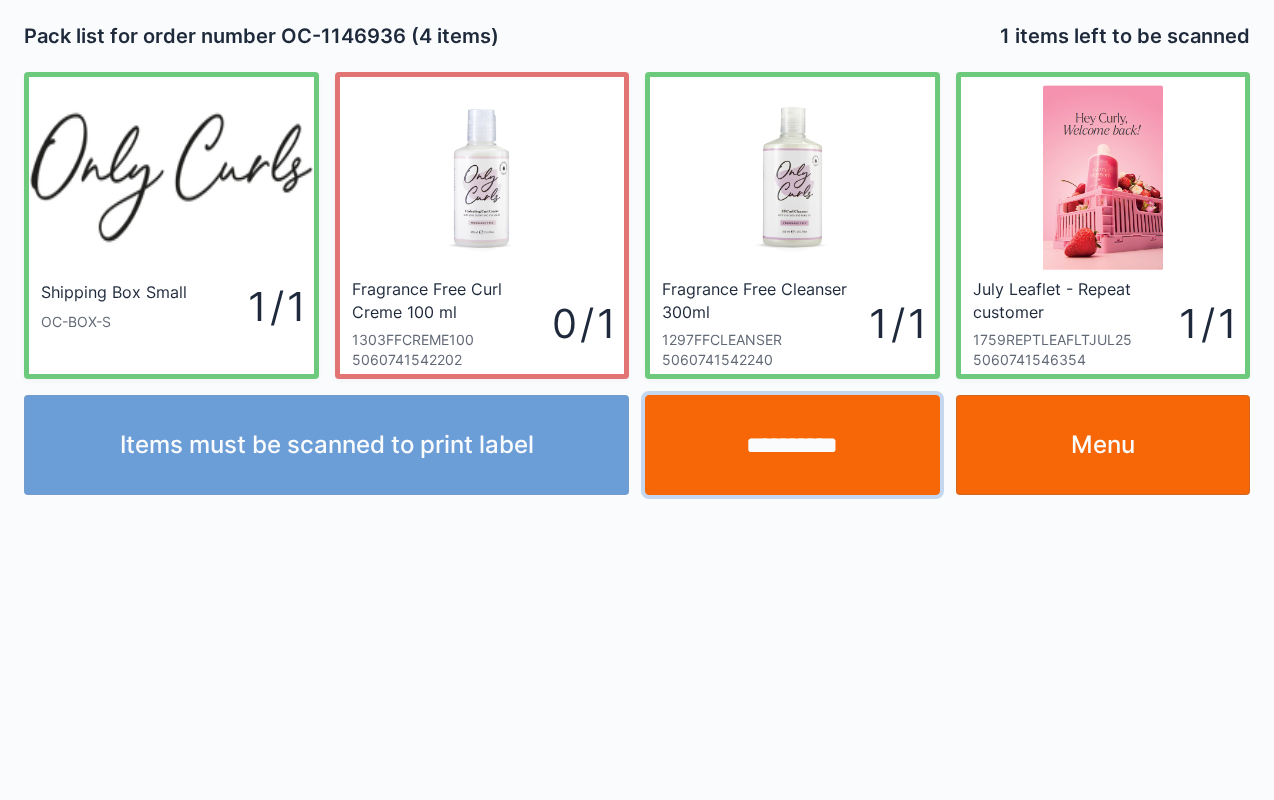 click on "**********" at bounding box center (792, 445) 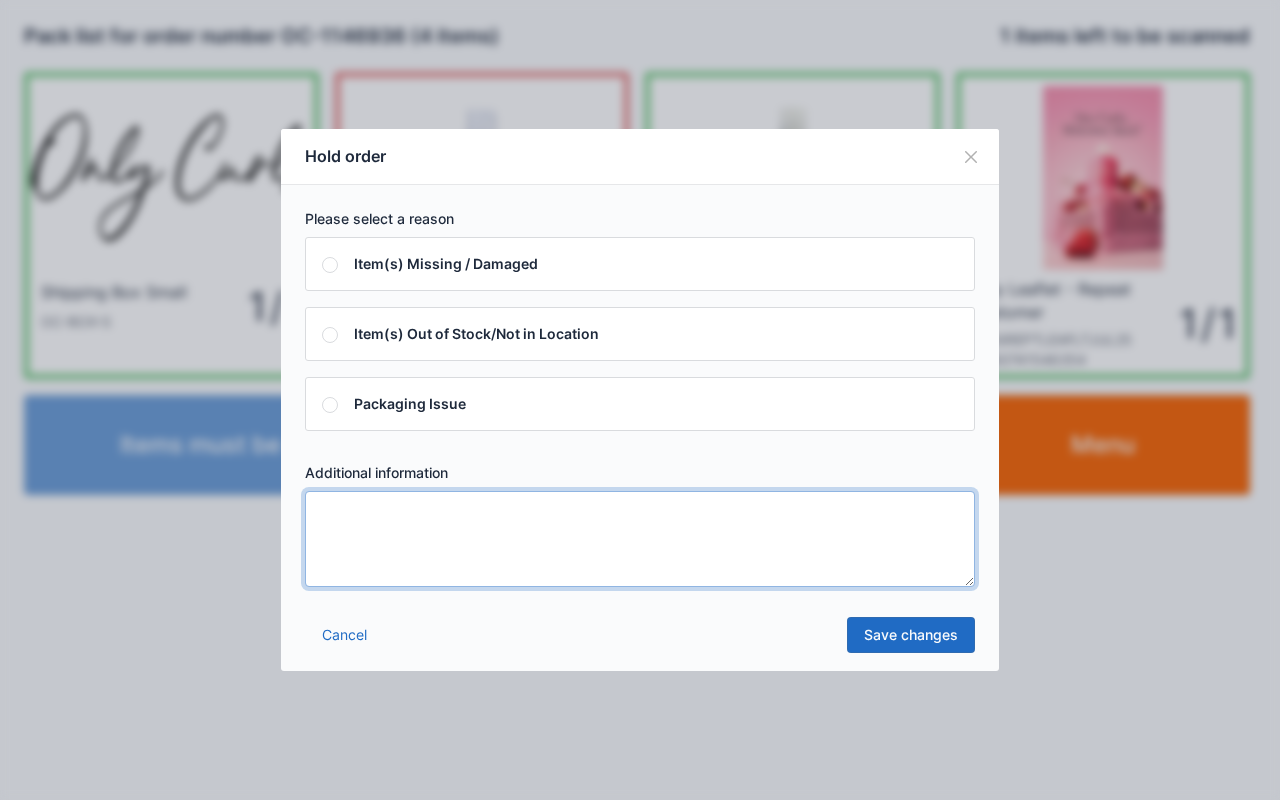 click at bounding box center [640, 539] 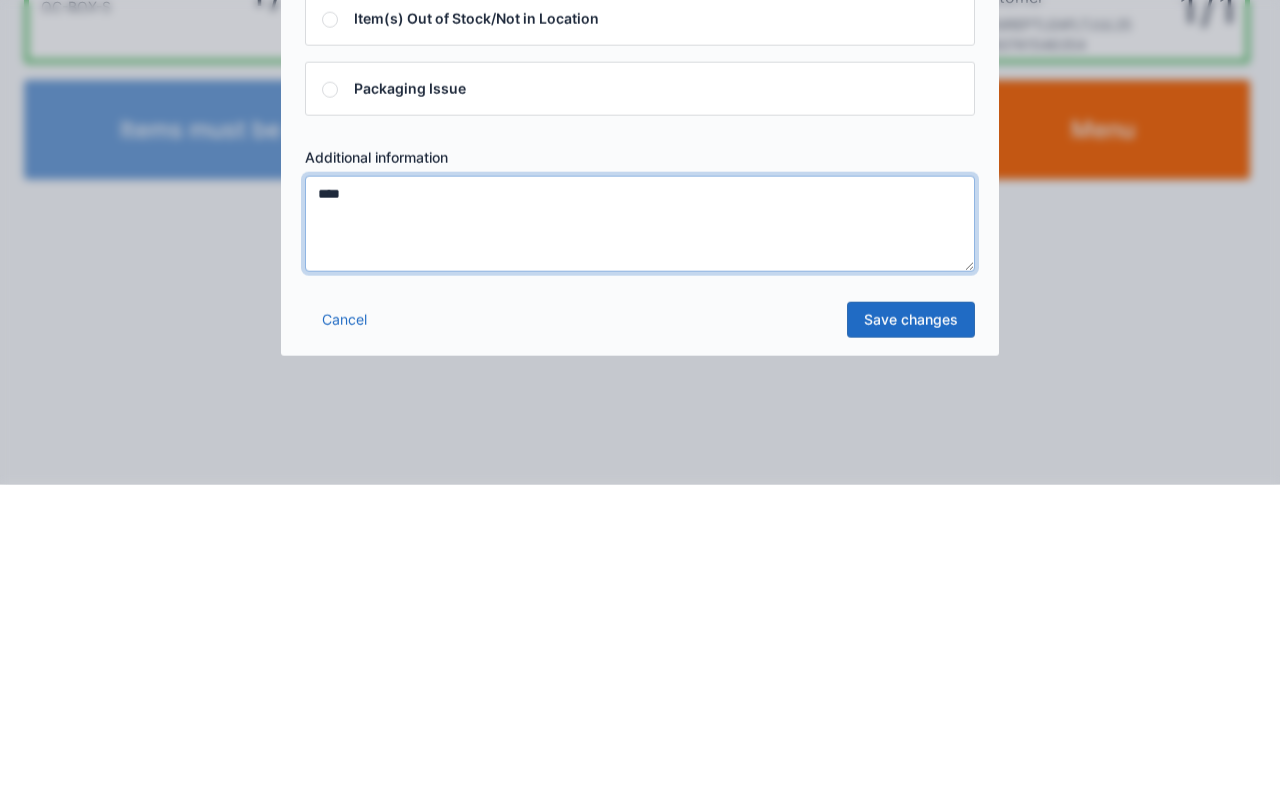 type on "****" 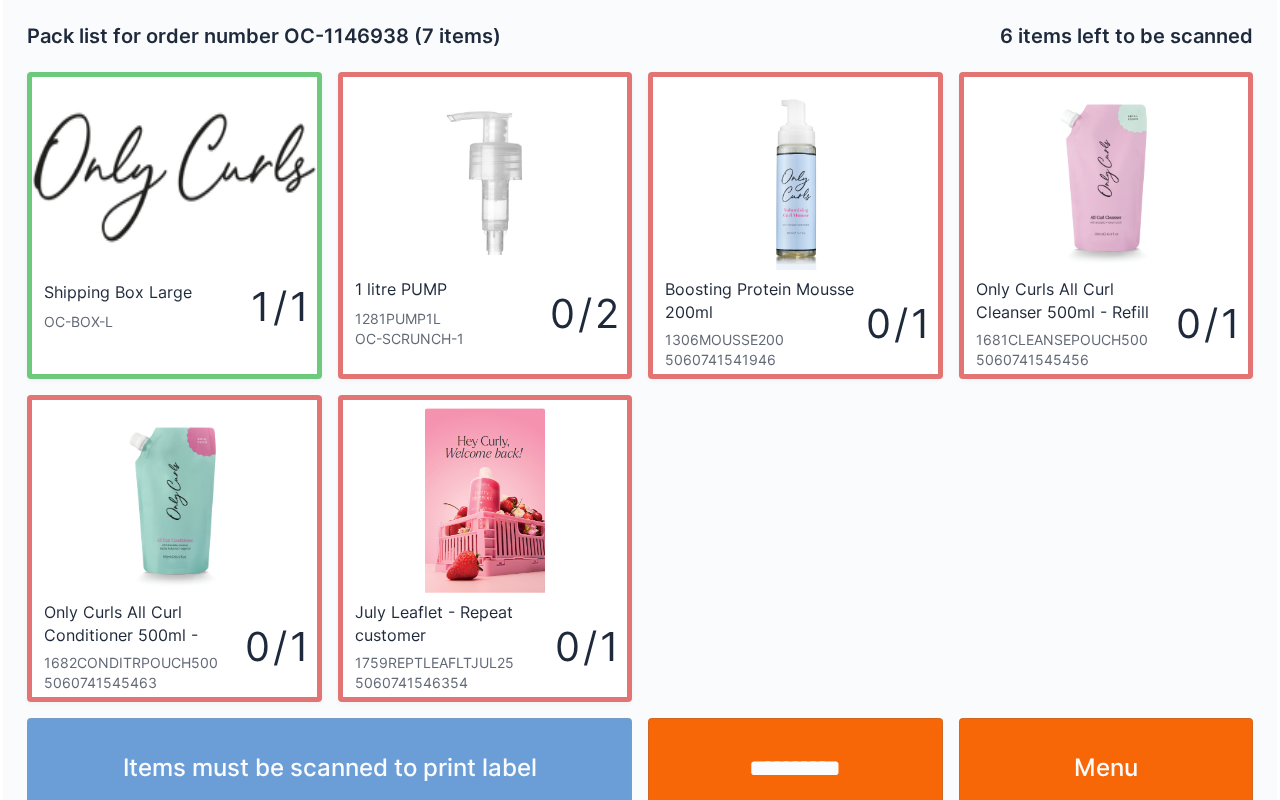 scroll, scrollTop: 36, scrollLeft: 0, axis: vertical 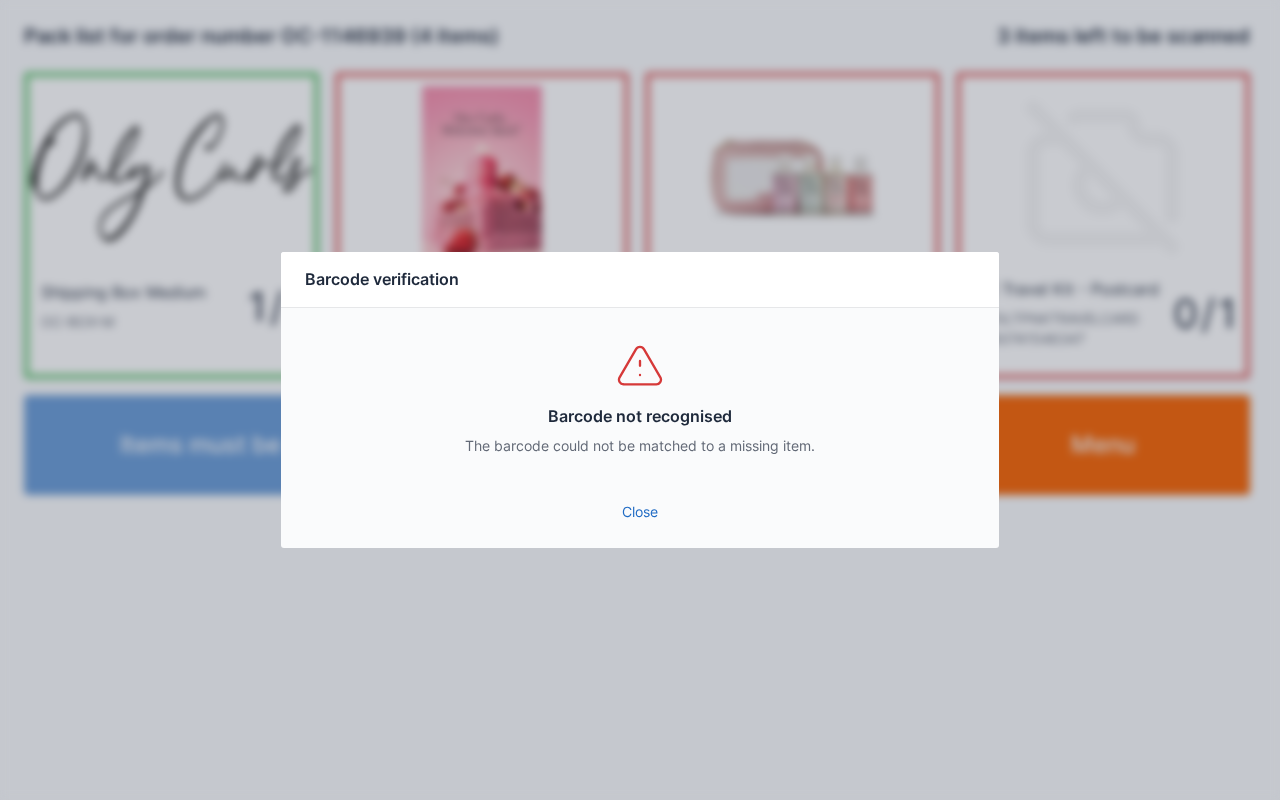 click on "Close" at bounding box center (640, 512) 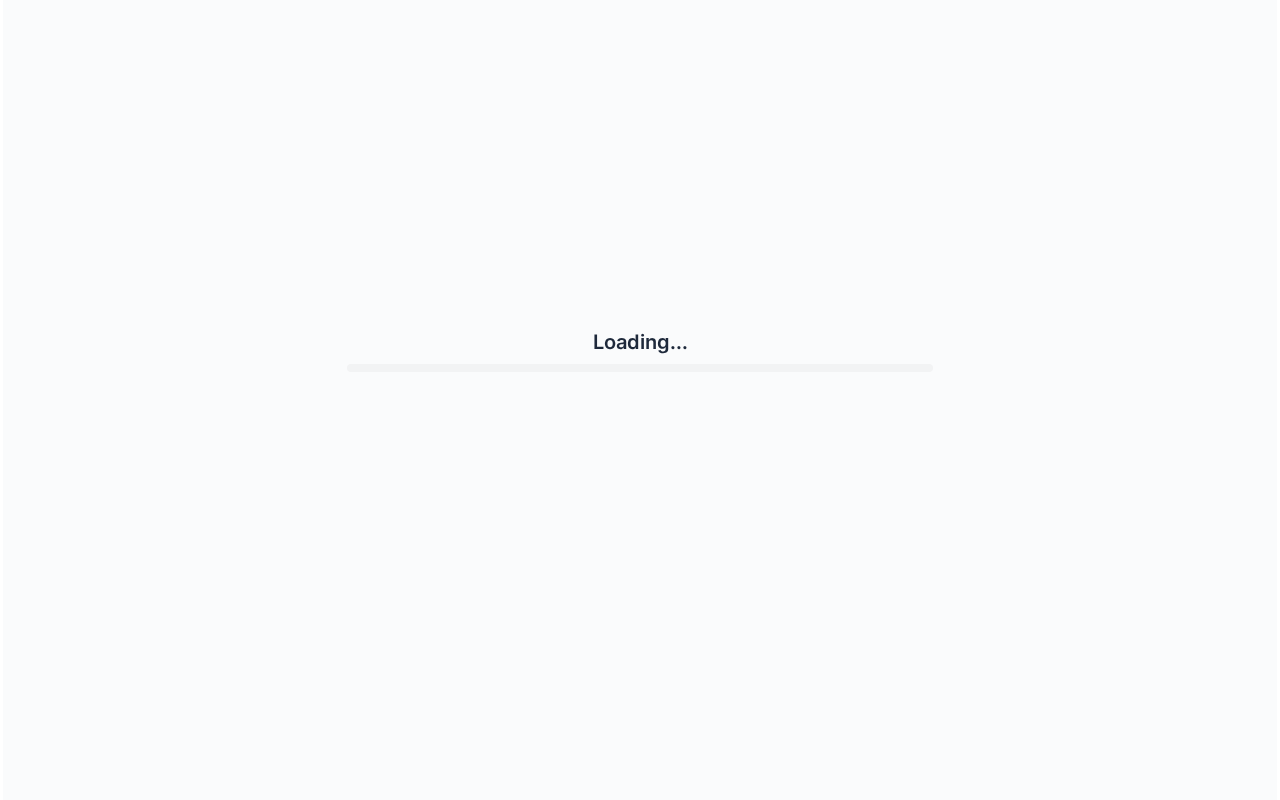 scroll, scrollTop: 0, scrollLeft: 0, axis: both 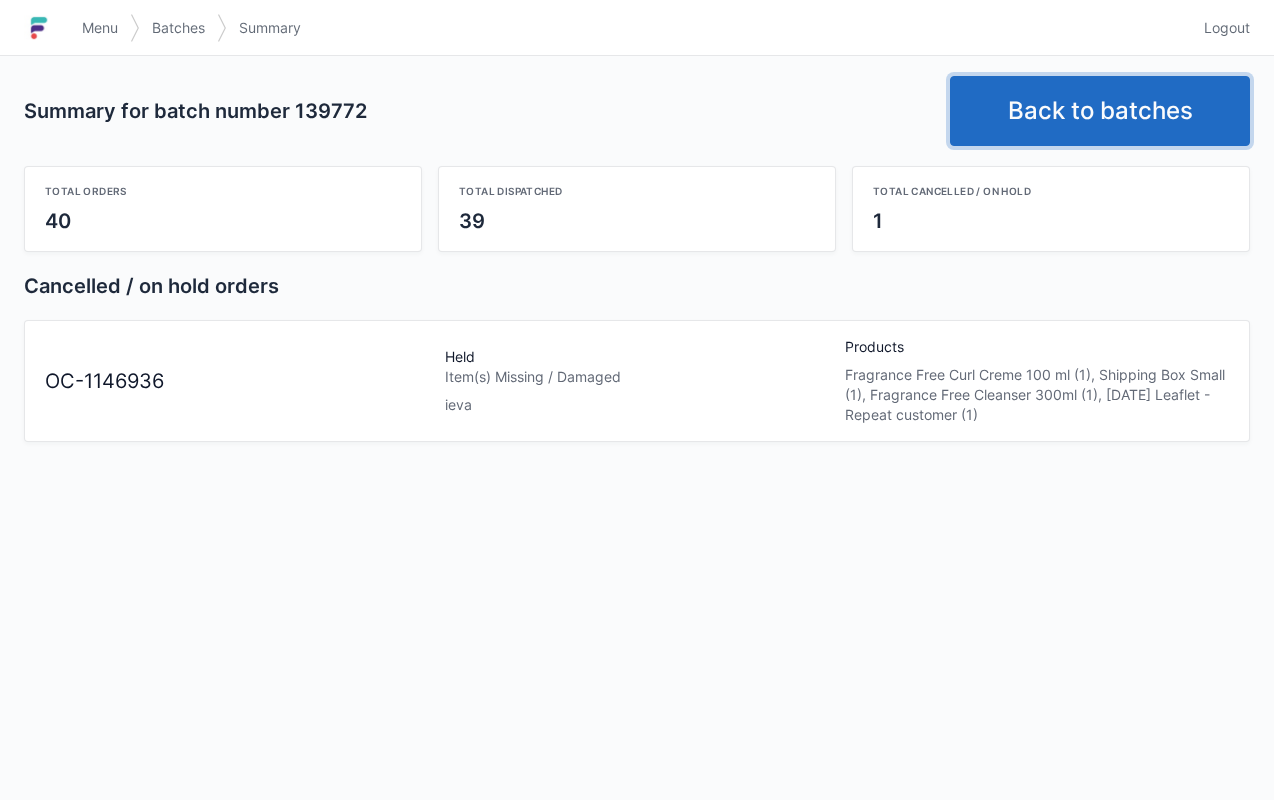 click on "Back to batches" at bounding box center (1100, 111) 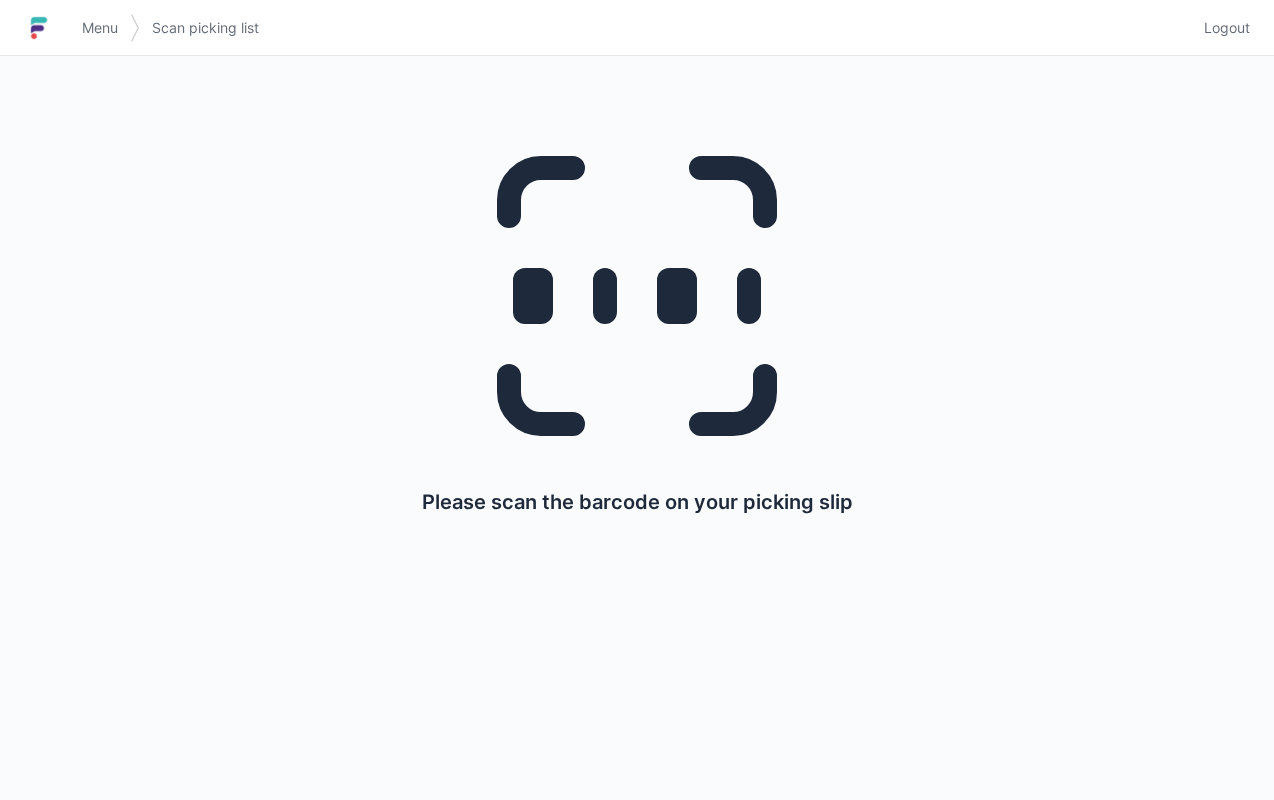 scroll, scrollTop: 0, scrollLeft: 0, axis: both 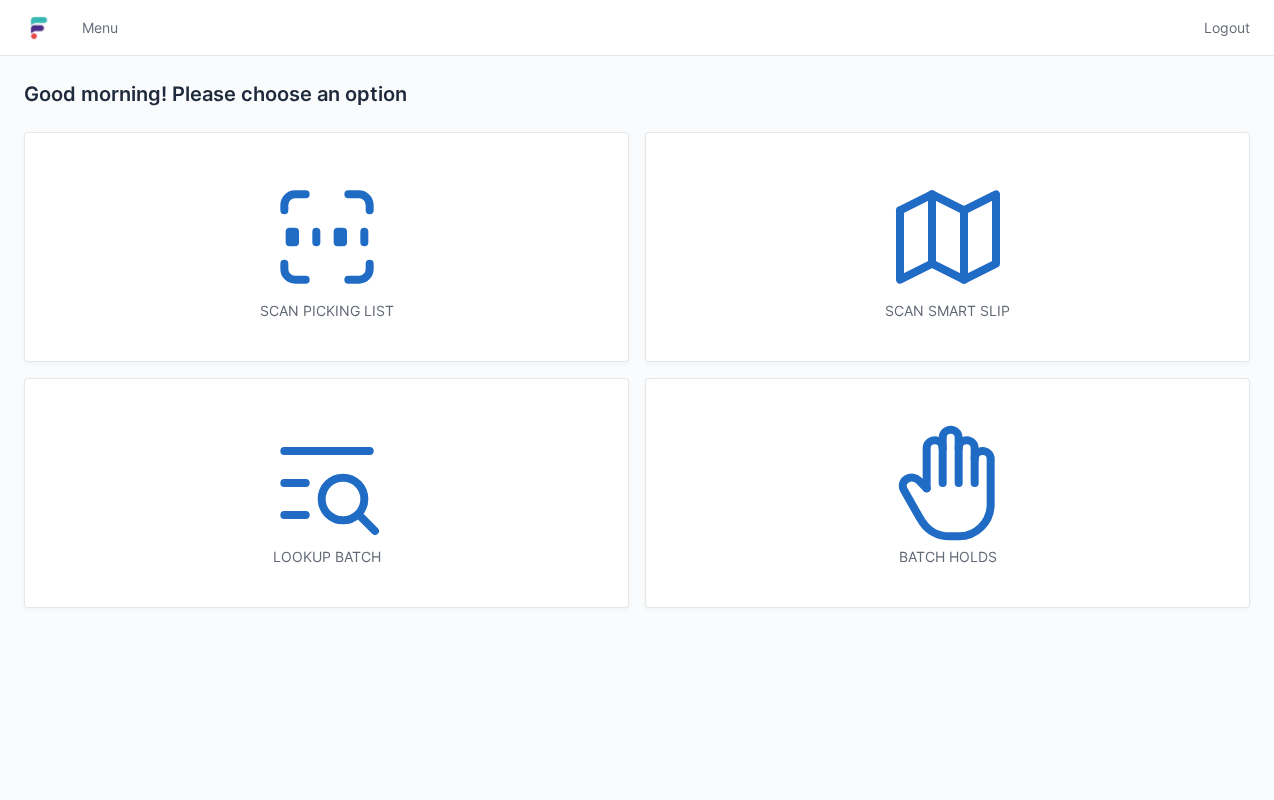 click 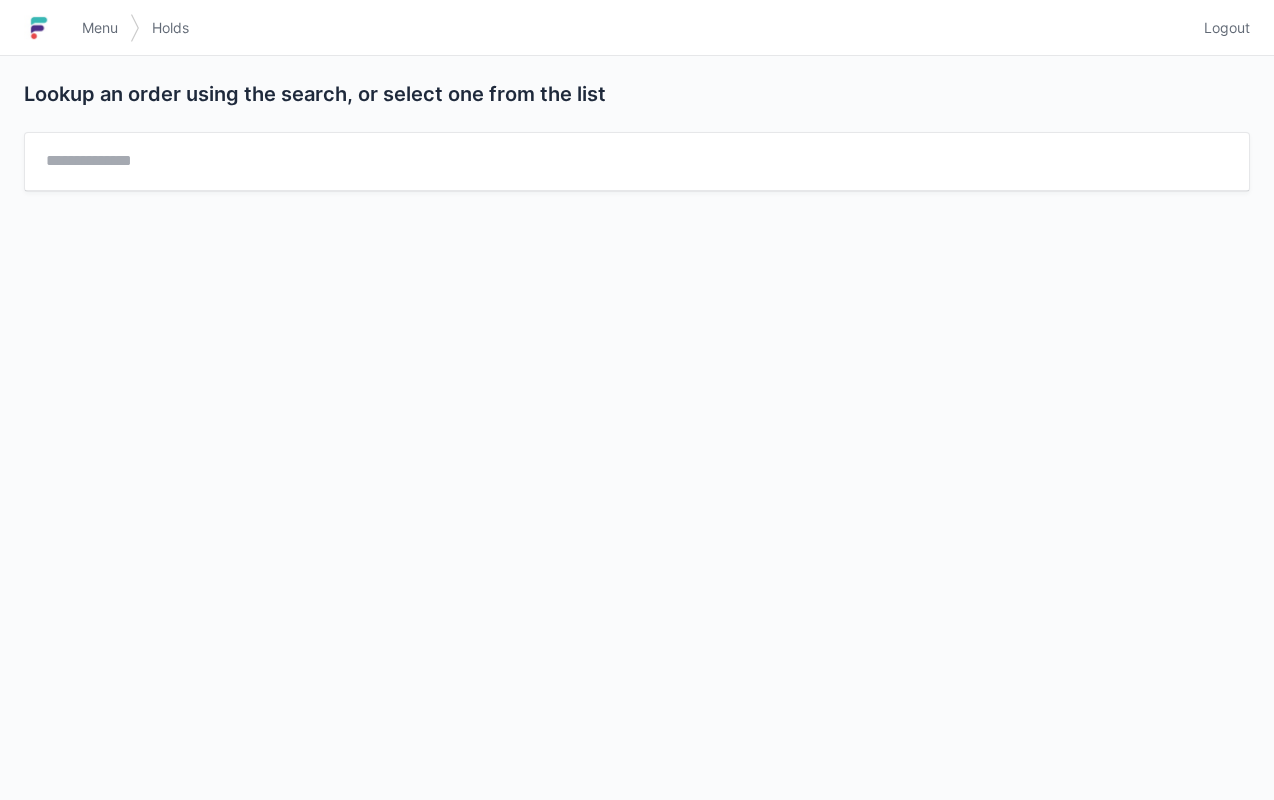 scroll, scrollTop: 0, scrollLeft: 0, axis: both 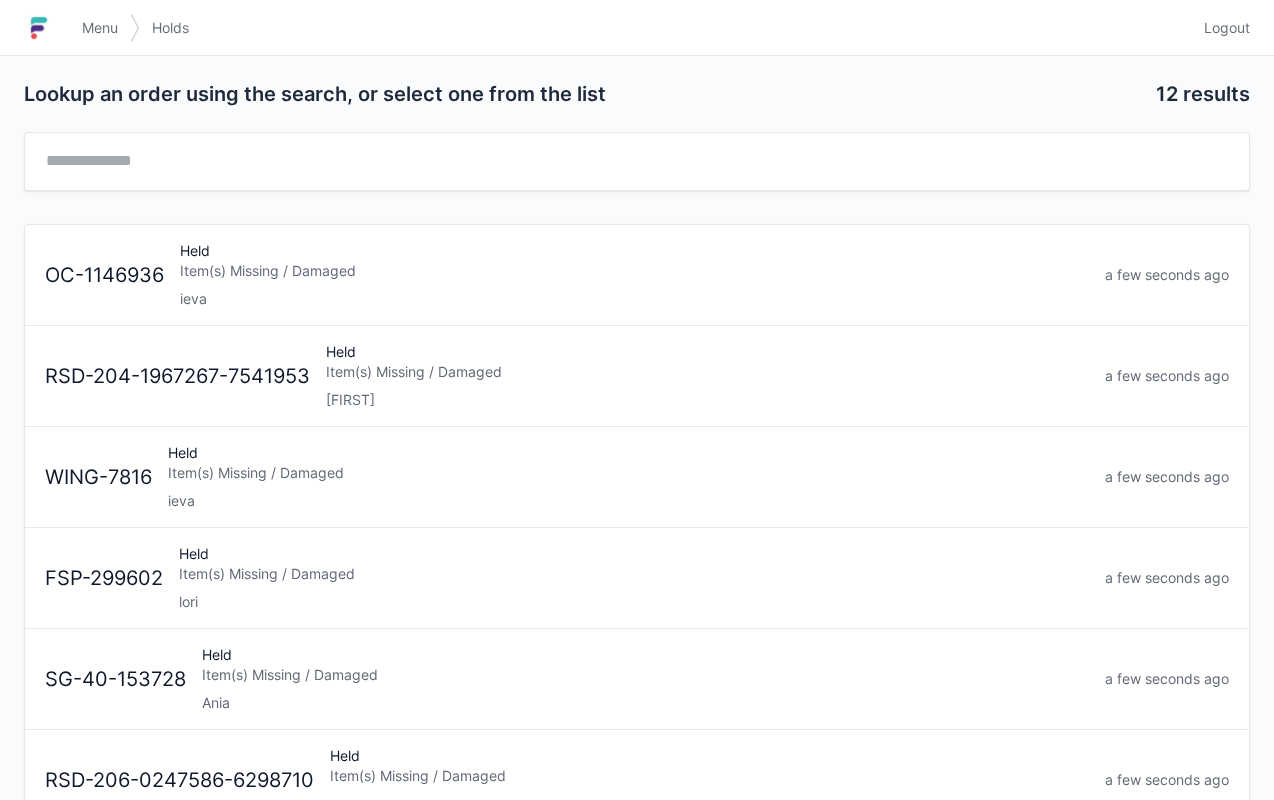 click on "Item(s) Missing / Damaged" at bounding box center (634, 271) 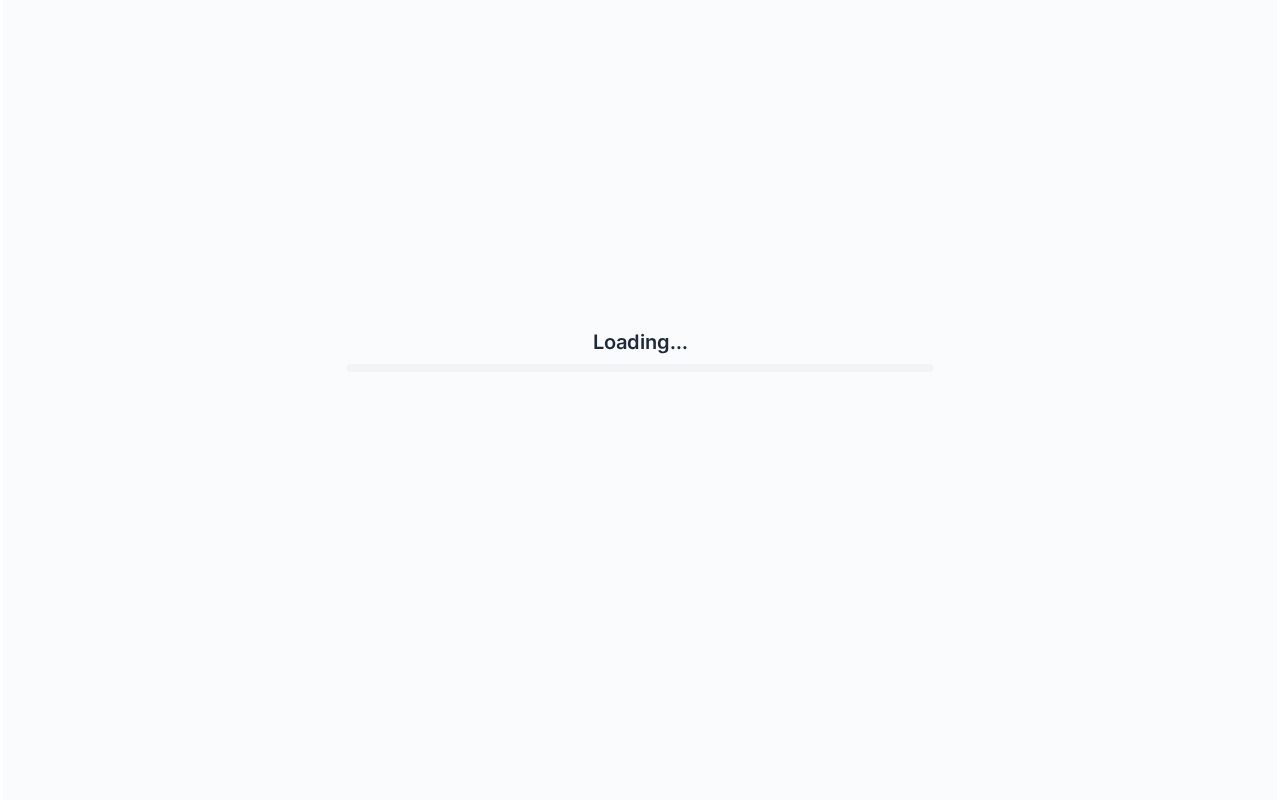 scroll, scrollTop: 0, scrollLeft: 0, axis: both 